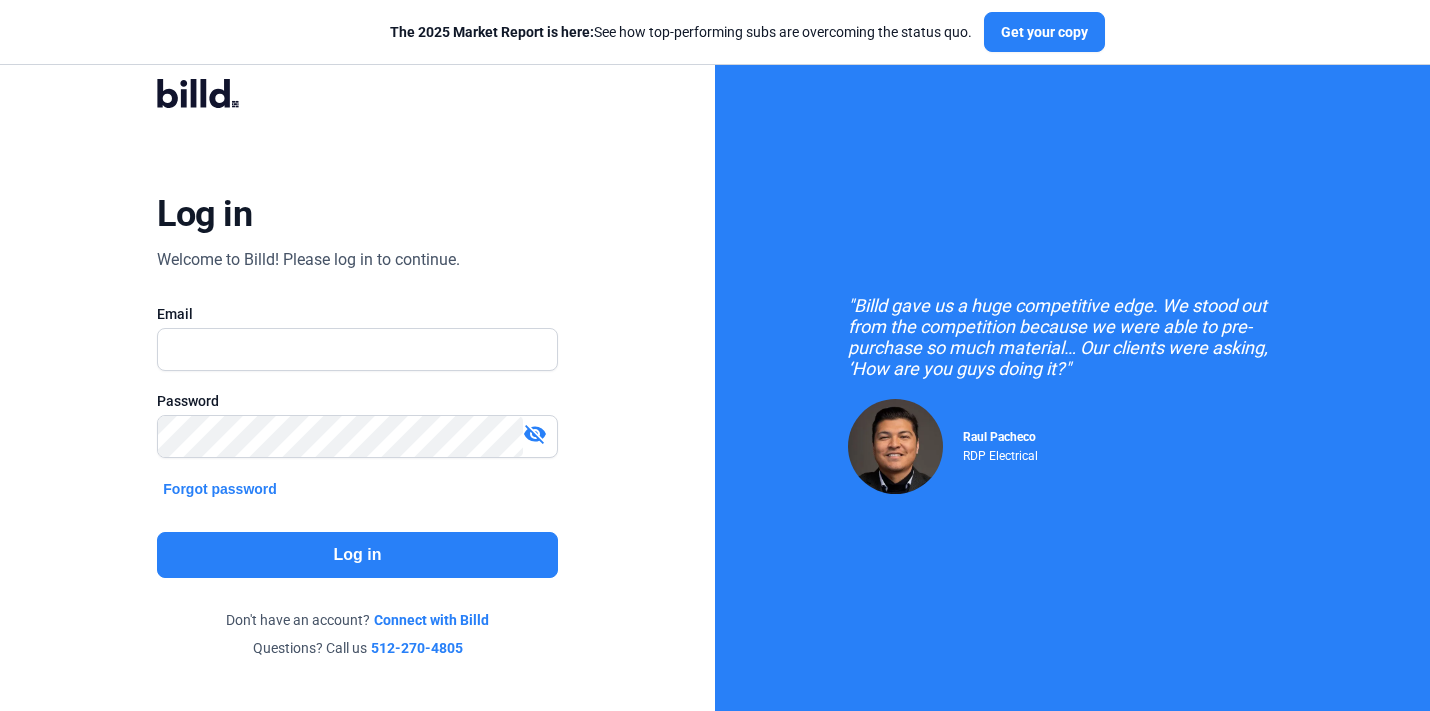 scroll, scrollTop: 0, scrollLeft: 0, axis: both 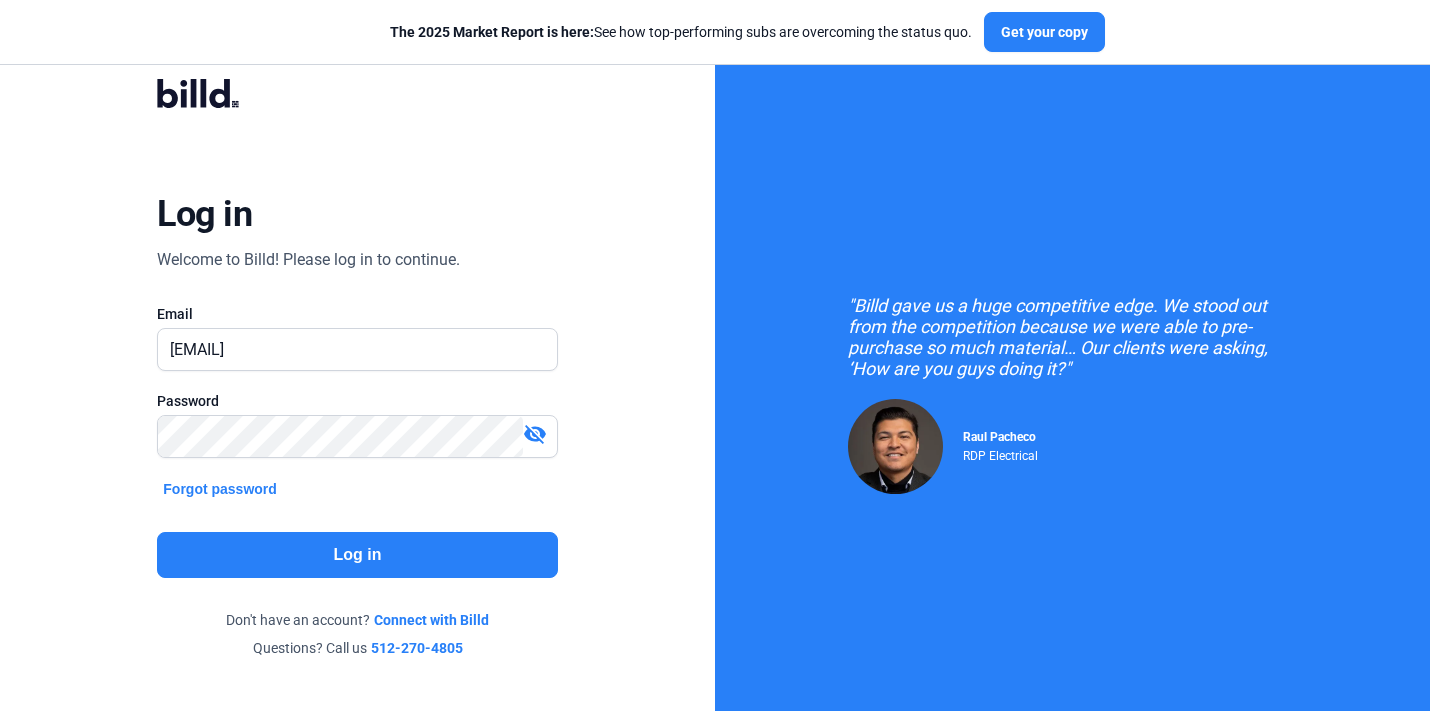 click on "Log in" 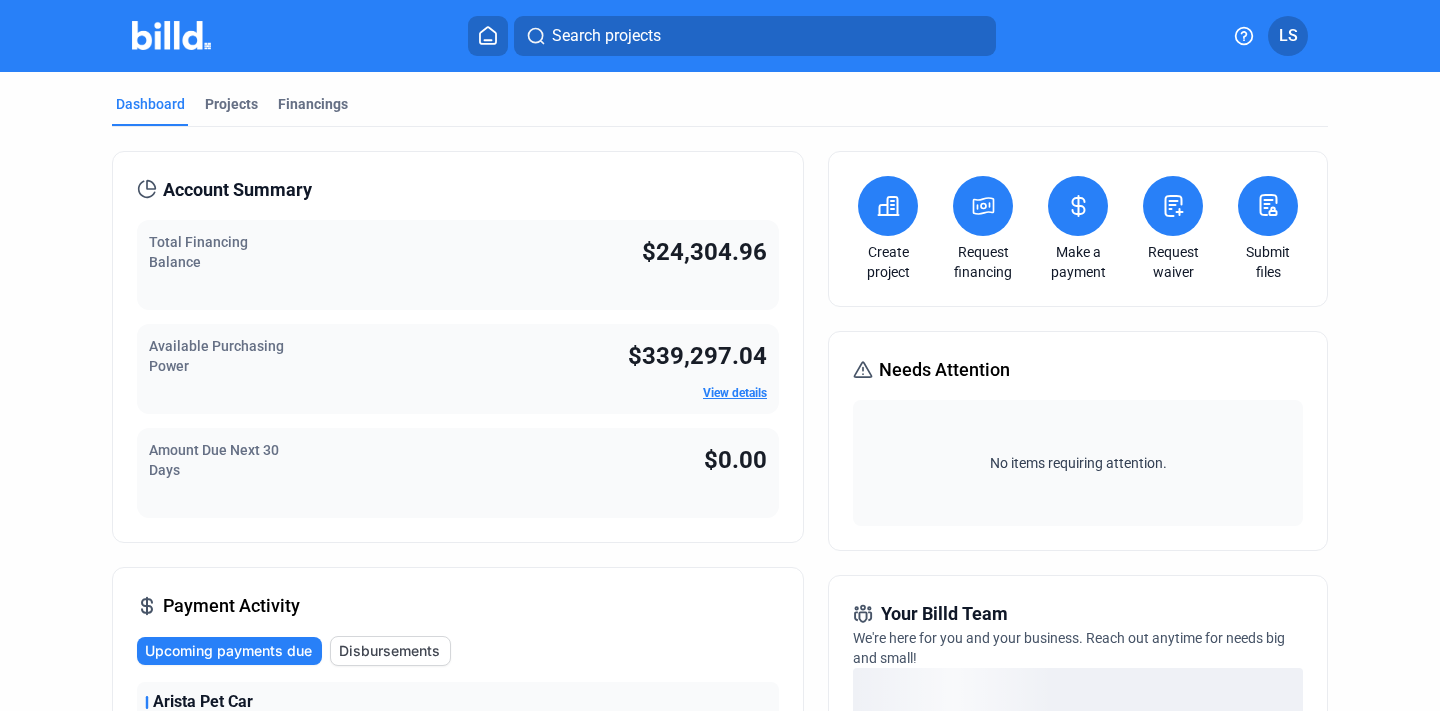 click on "Account Summary" at bounding box center [458, 190] 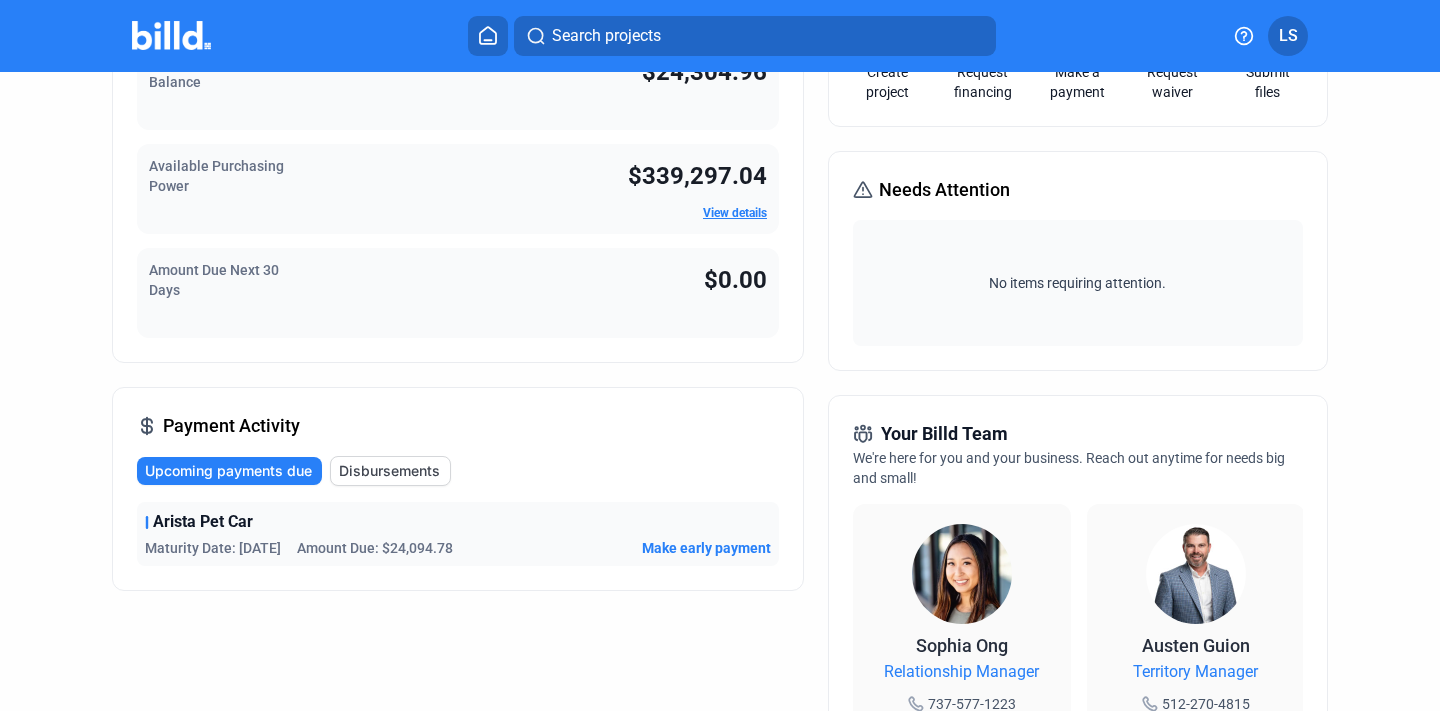 scroll, scrollTop: 0, scrollLeft: 0, axis: both 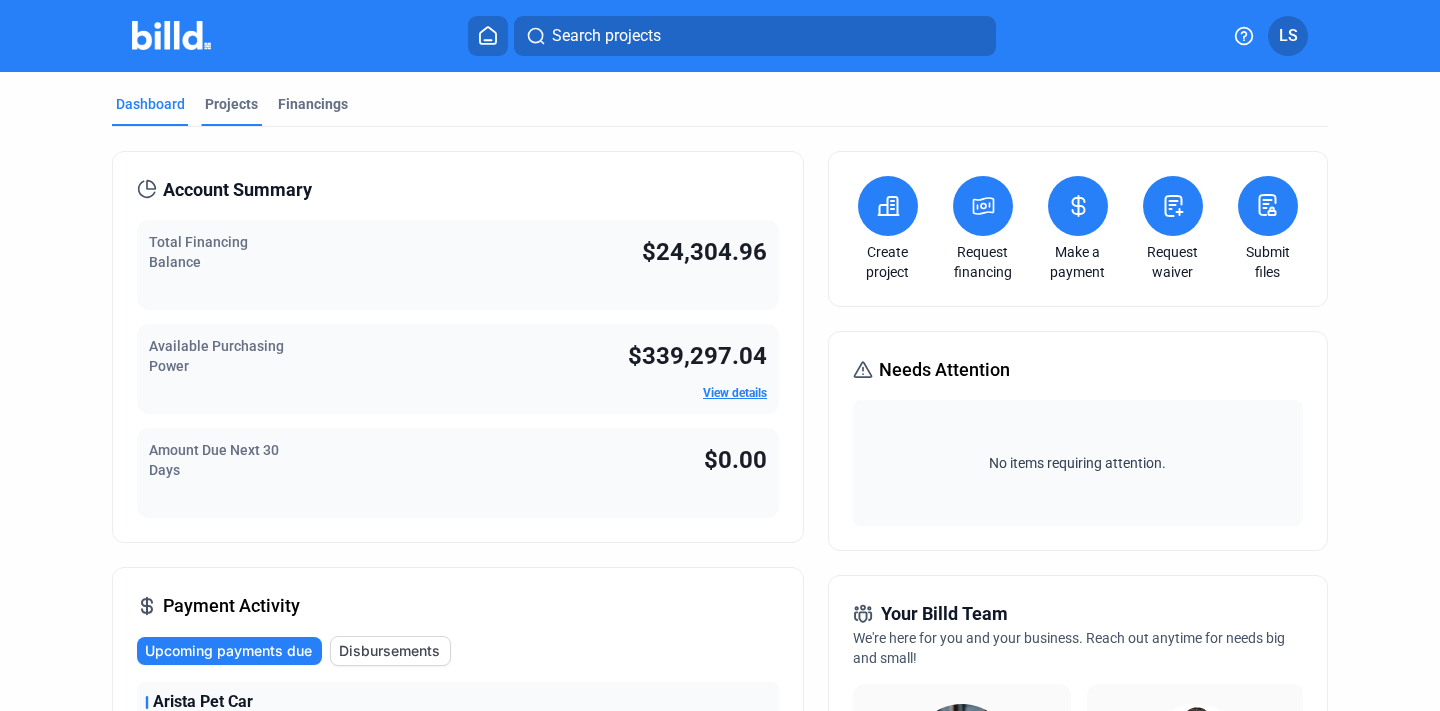 click on "Projects" at bounding box center [231, 104] 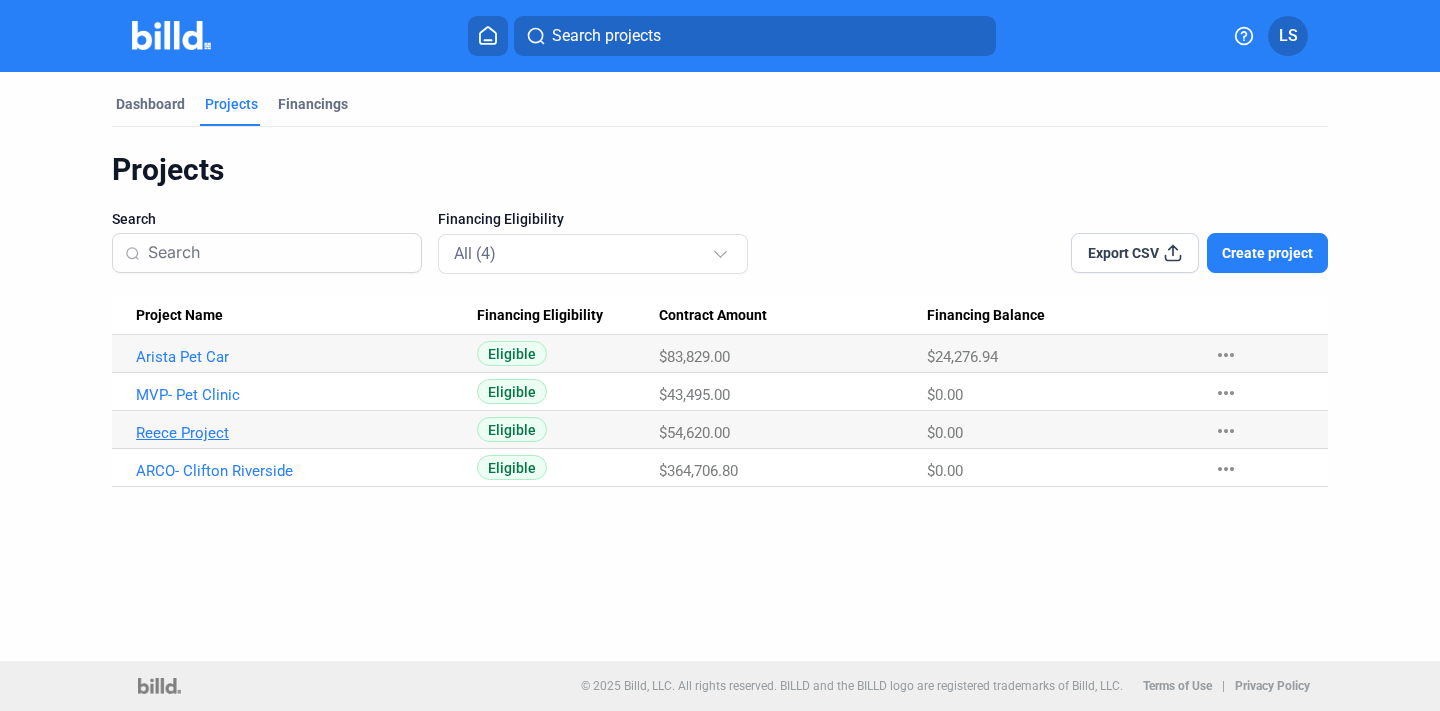 click on "Reece Project" at bounding box center (297, 357) 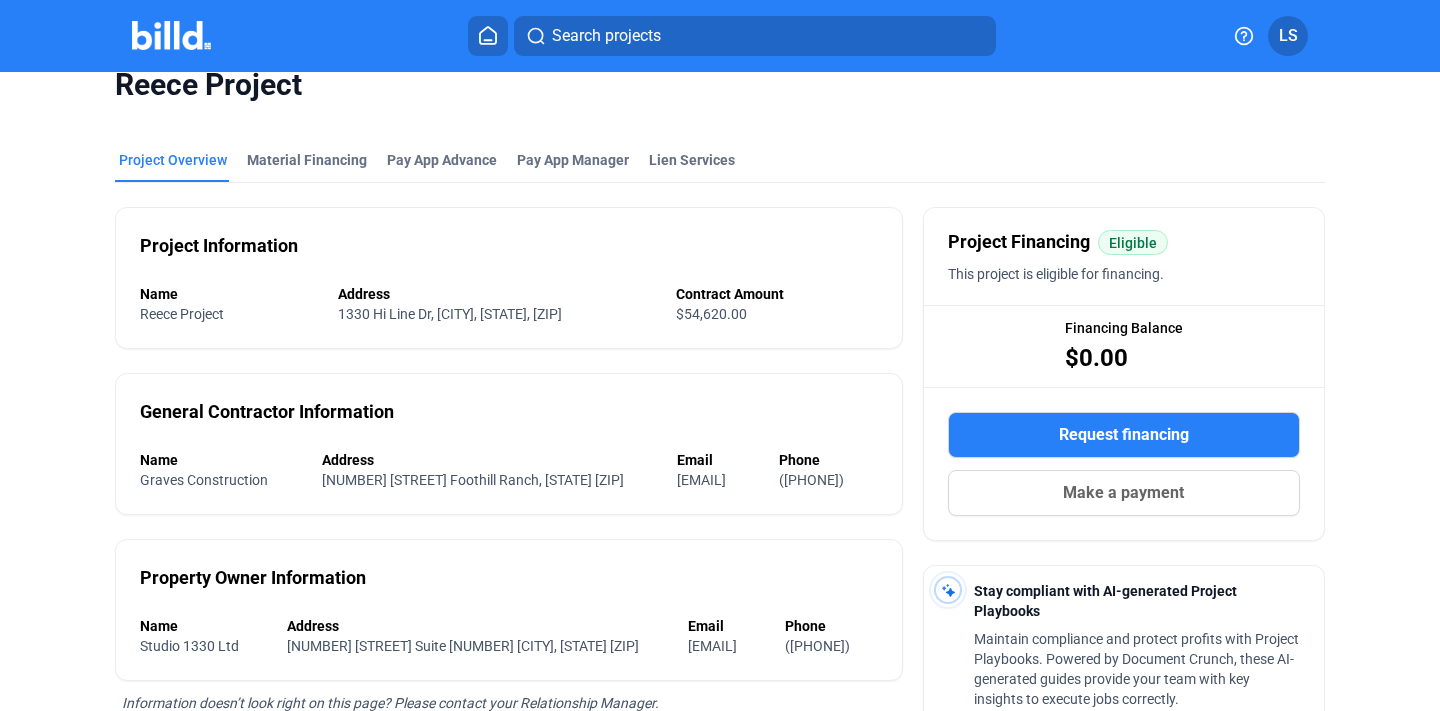 scroll, scrollTop: 29, scrollLeft: 0, axis: vertical 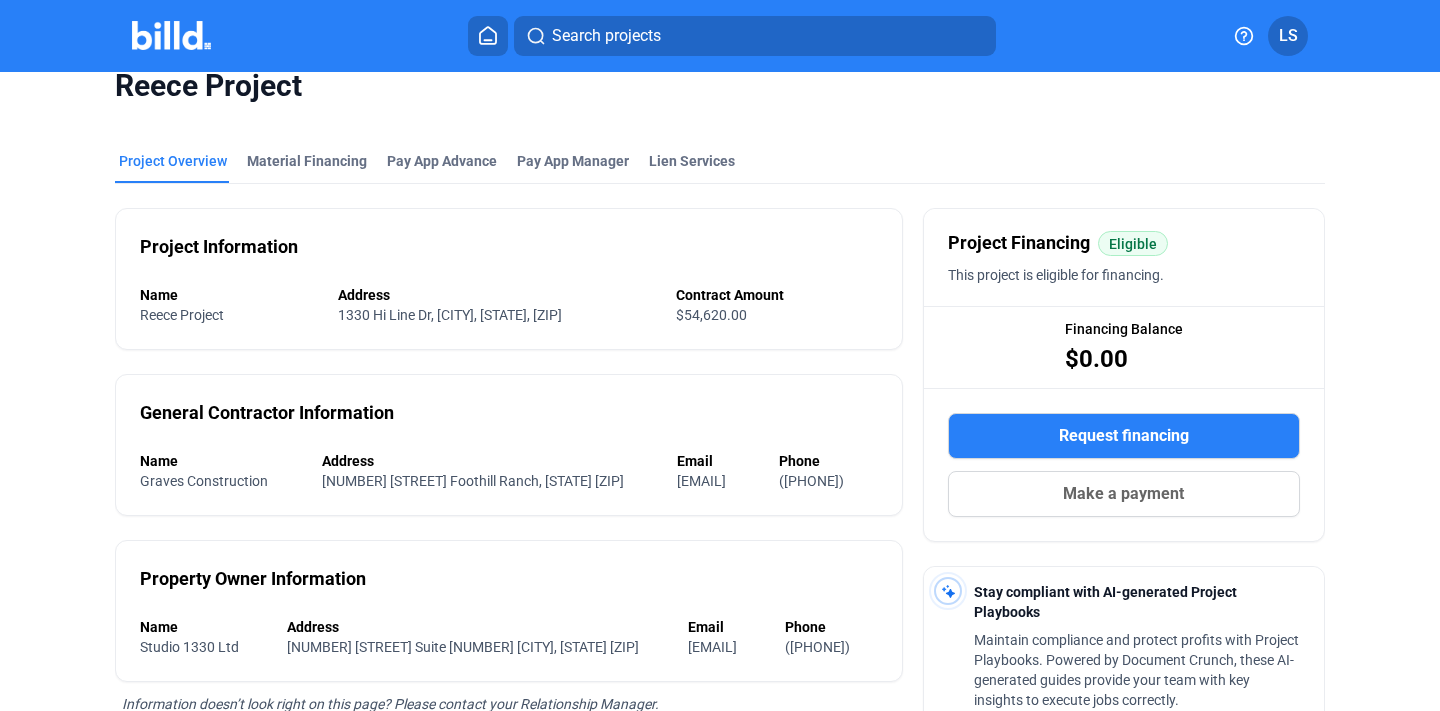 click on "Request financing" at bounding box center [1124, 436] 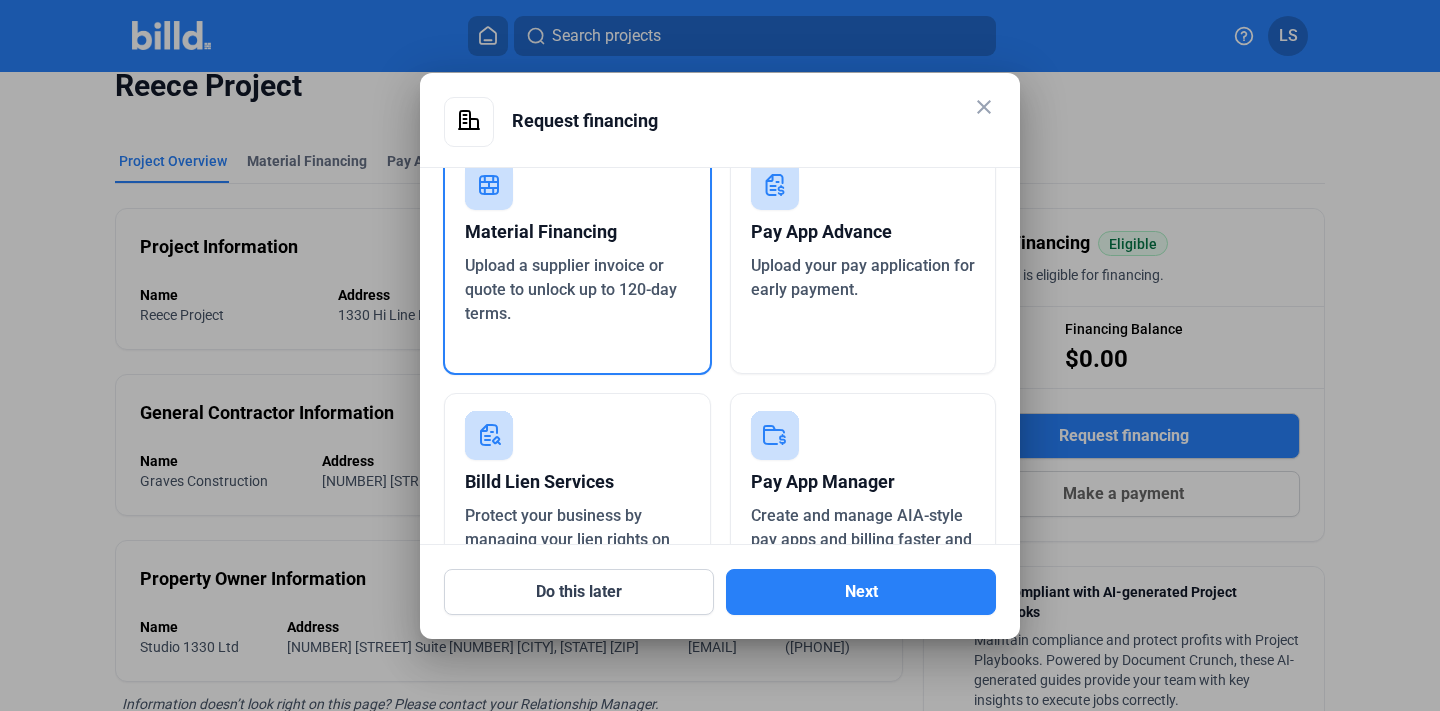 scroll, scrollTop: 90, scrollLeft: 0, axis: vertical 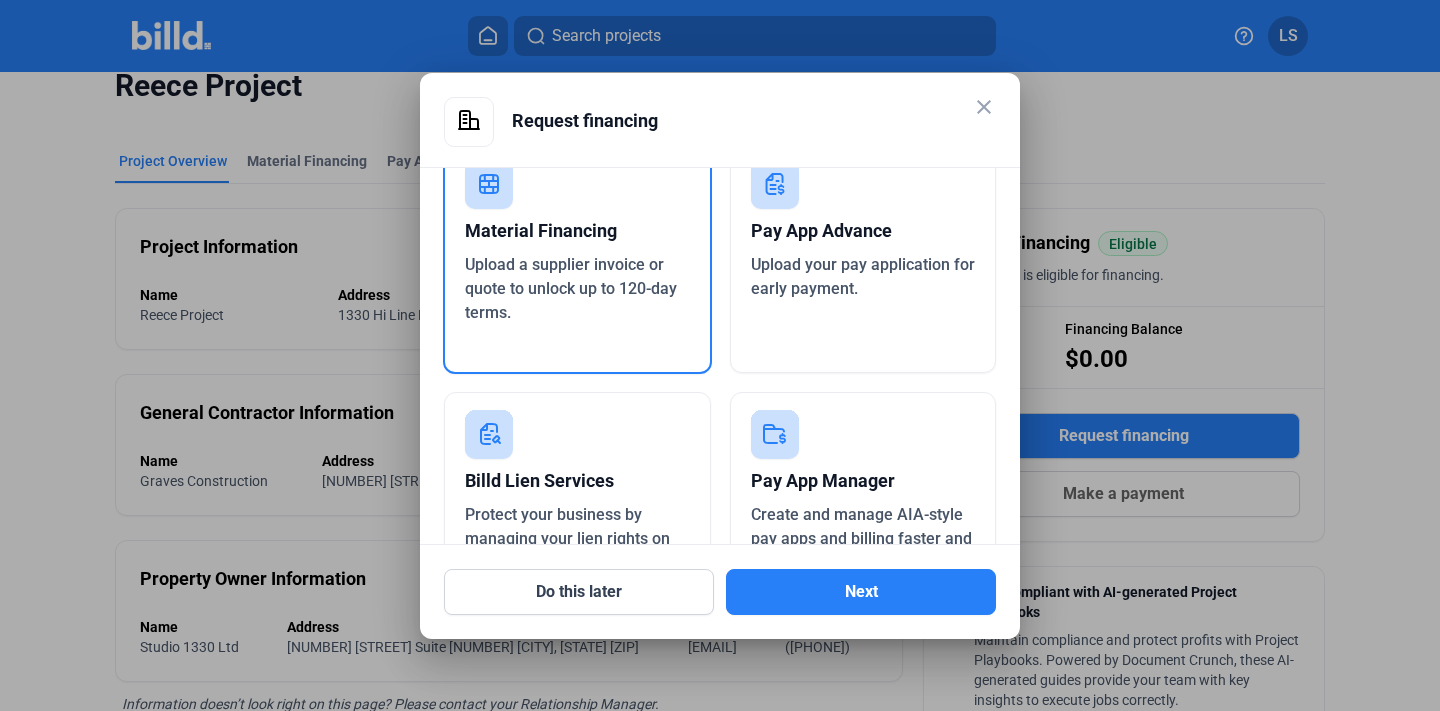 click on "Upload your pay application for early payment." at bounding box center (863, 276) 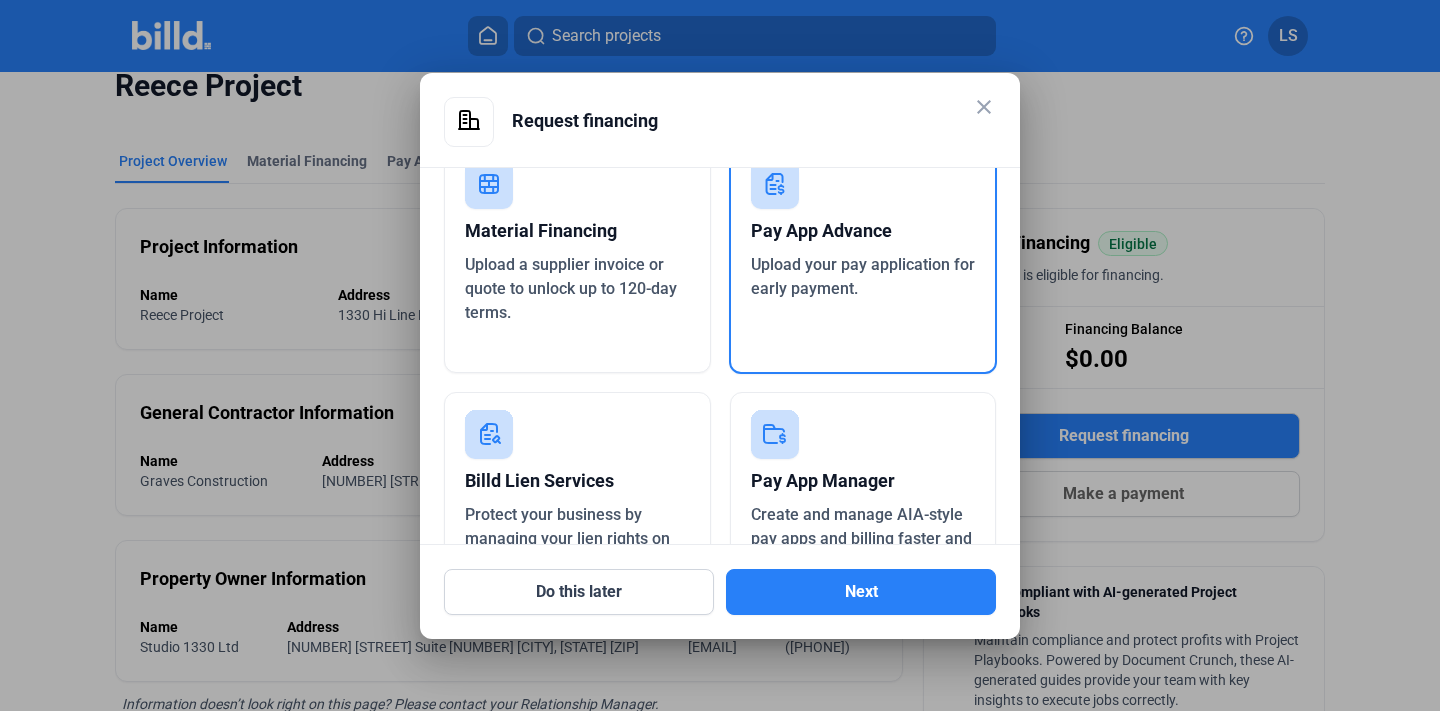 scroll, scrollTop: 193, scrollLeft: 0, axis: vertical 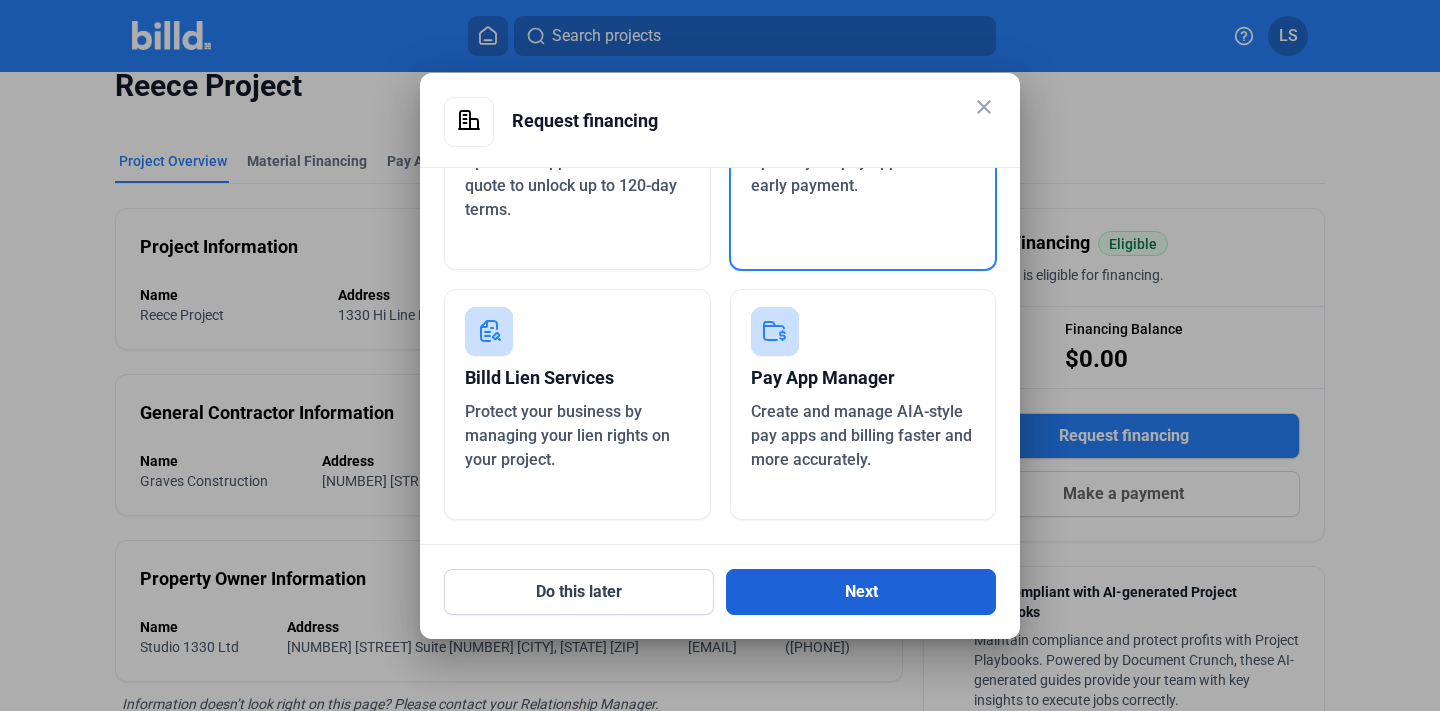 click on "Next" at bounding box center (861, 592) 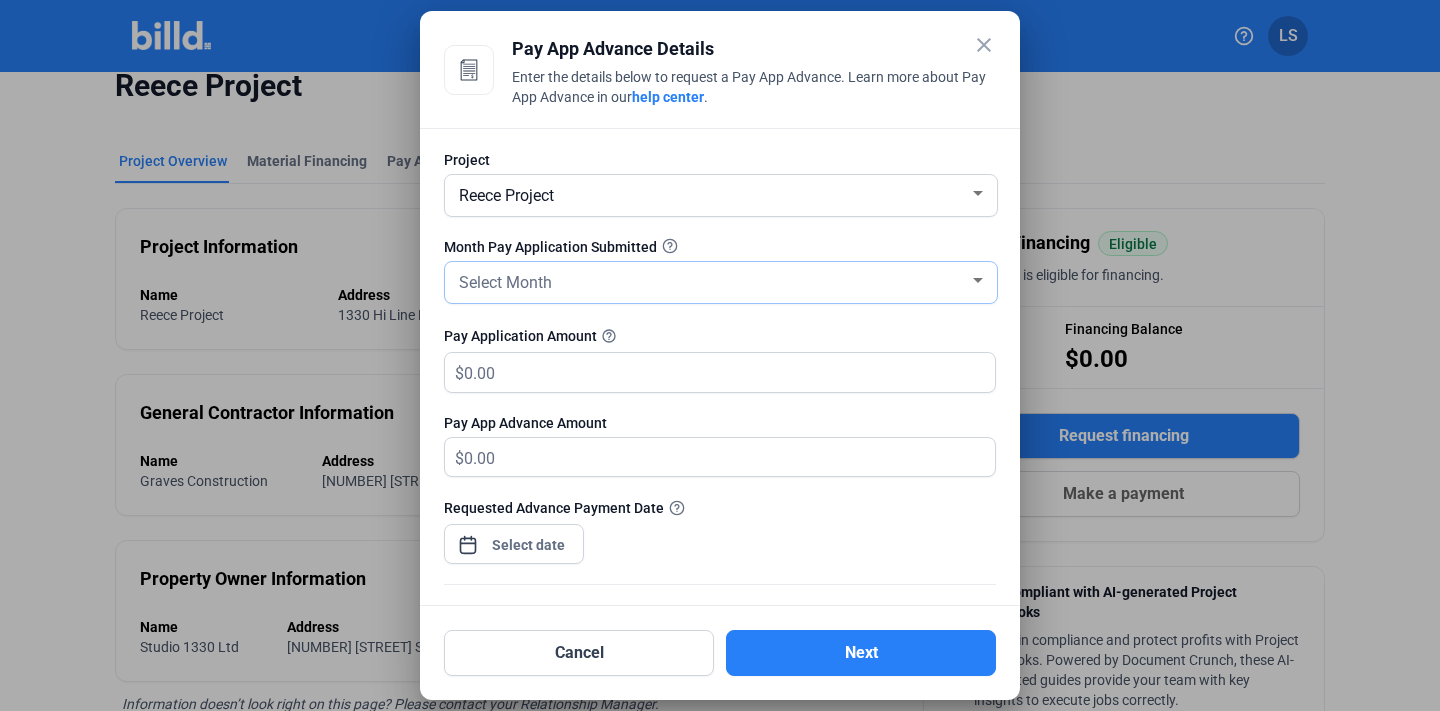click on "Select Month" at bounding box center [712, 281] 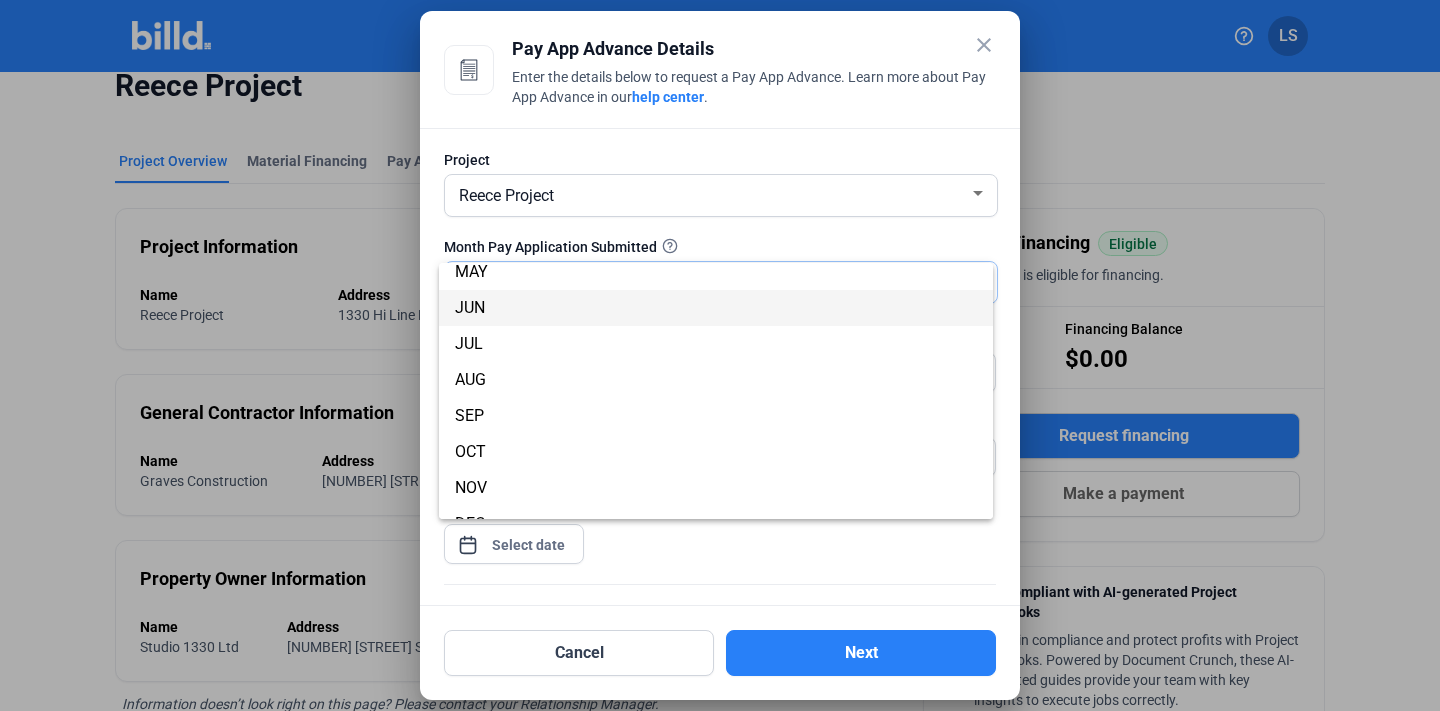 scroll, scrollTop: 154, scrollLeft: 0, axis: vertical 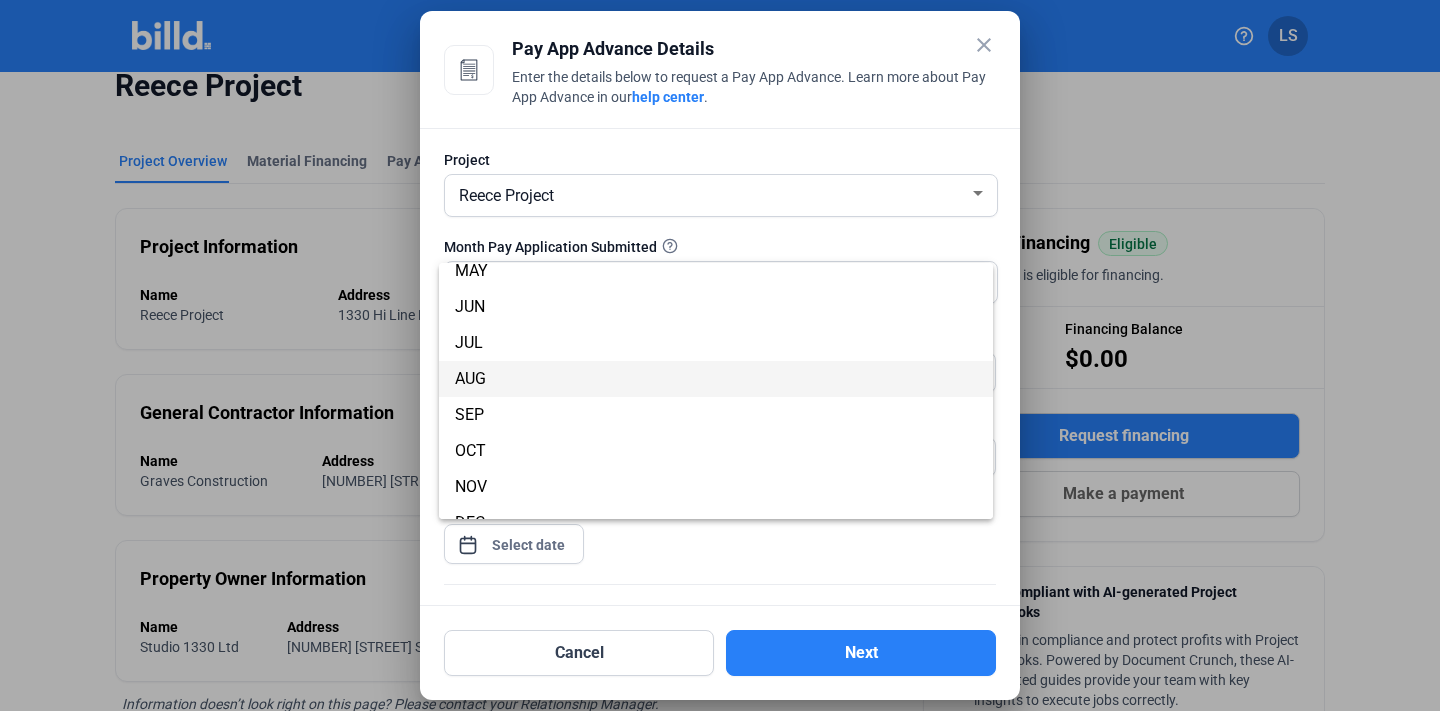 click on "AUG" at bounding box center [716, 379] 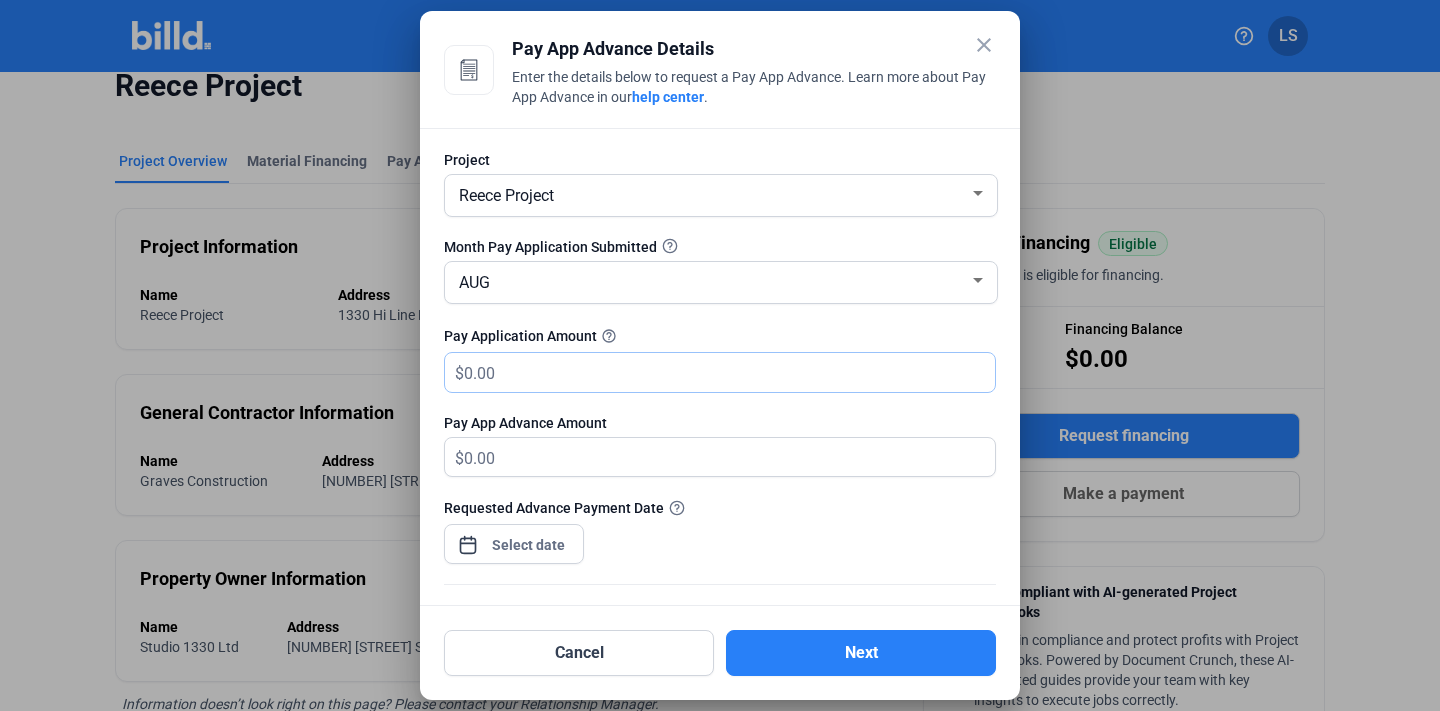 click at bounding box center [718, 372] 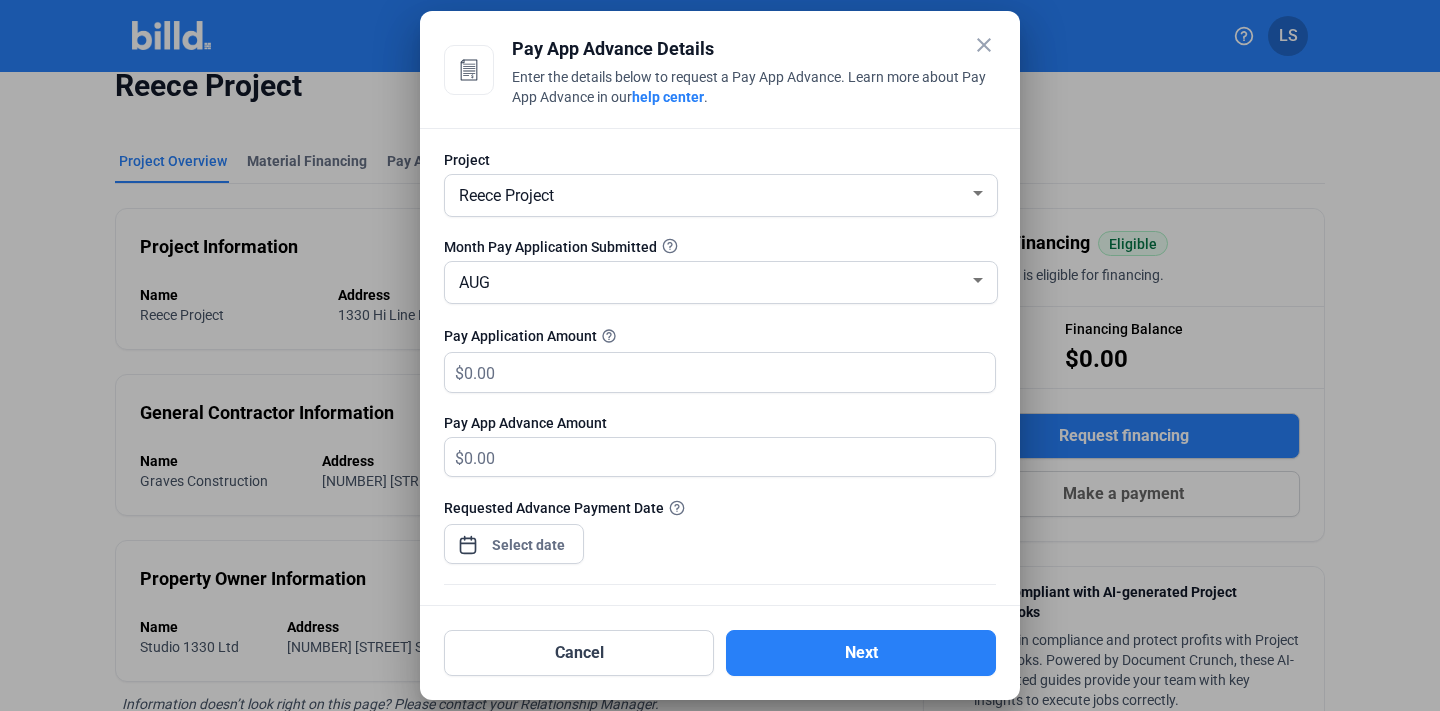 click at bounding box center (720, 355) 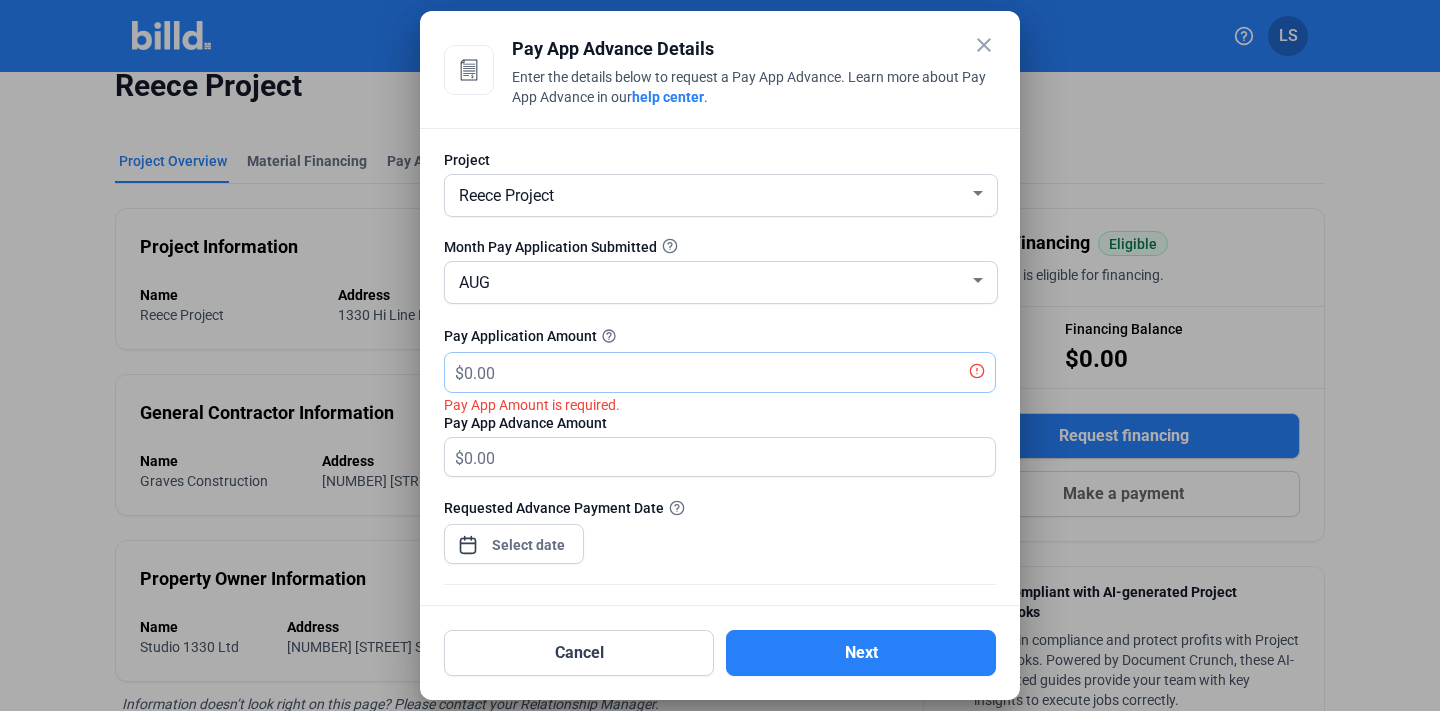 click at bounding box center [718, 372] 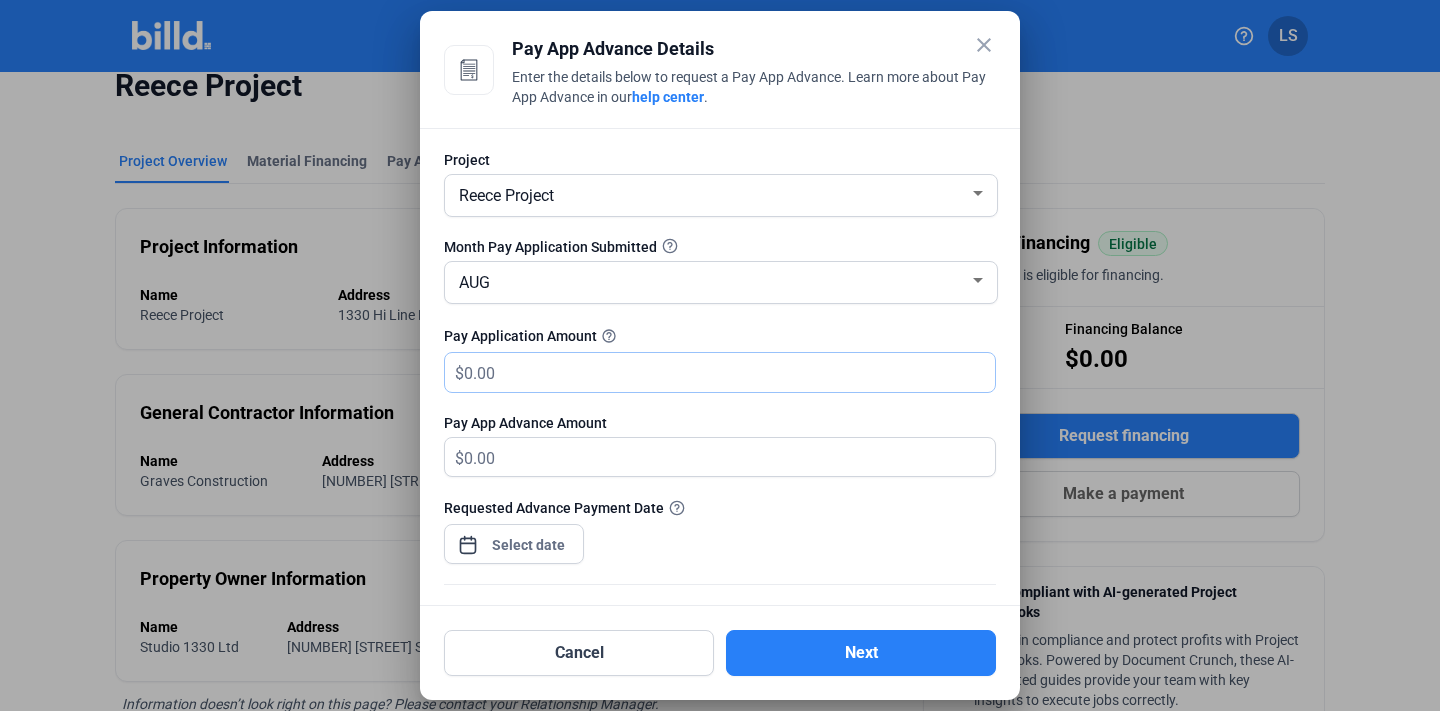 click at bounding box center [729, 372] 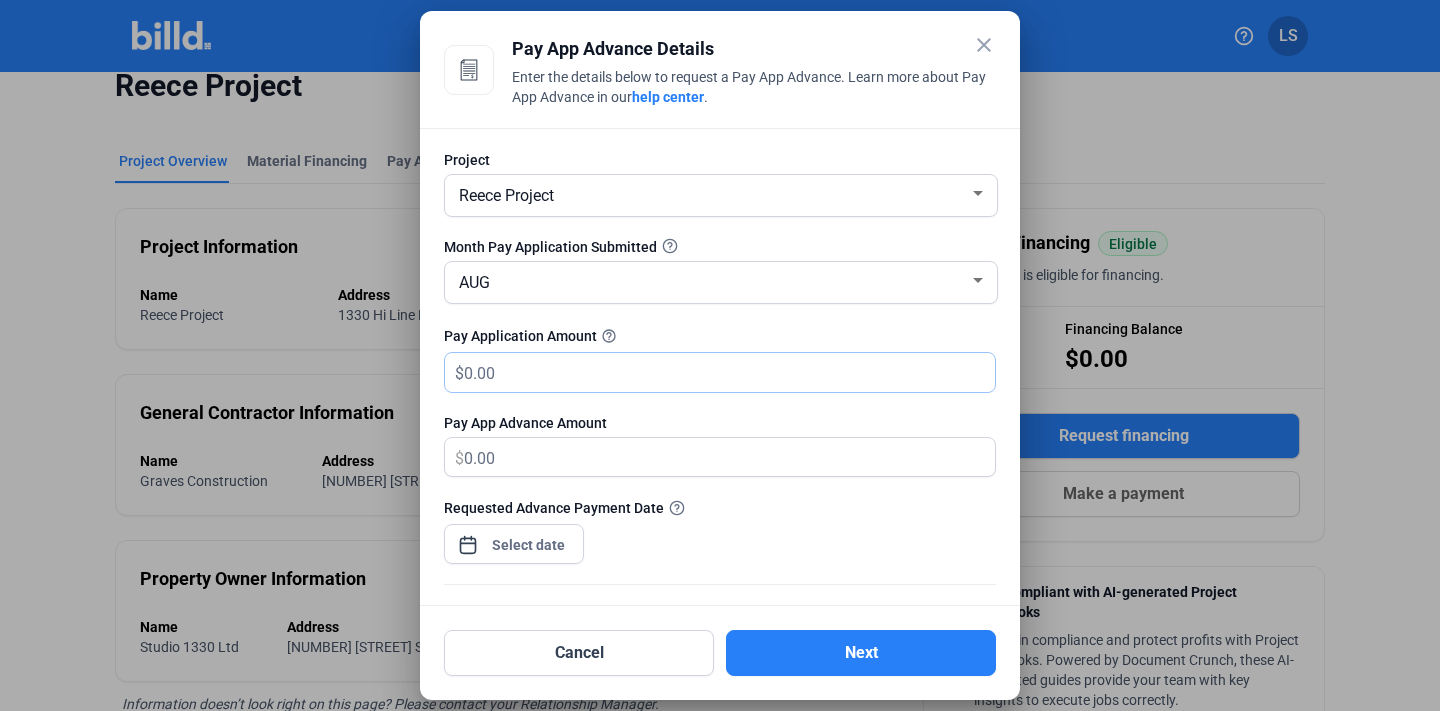 click at bounding box center [729, 372] 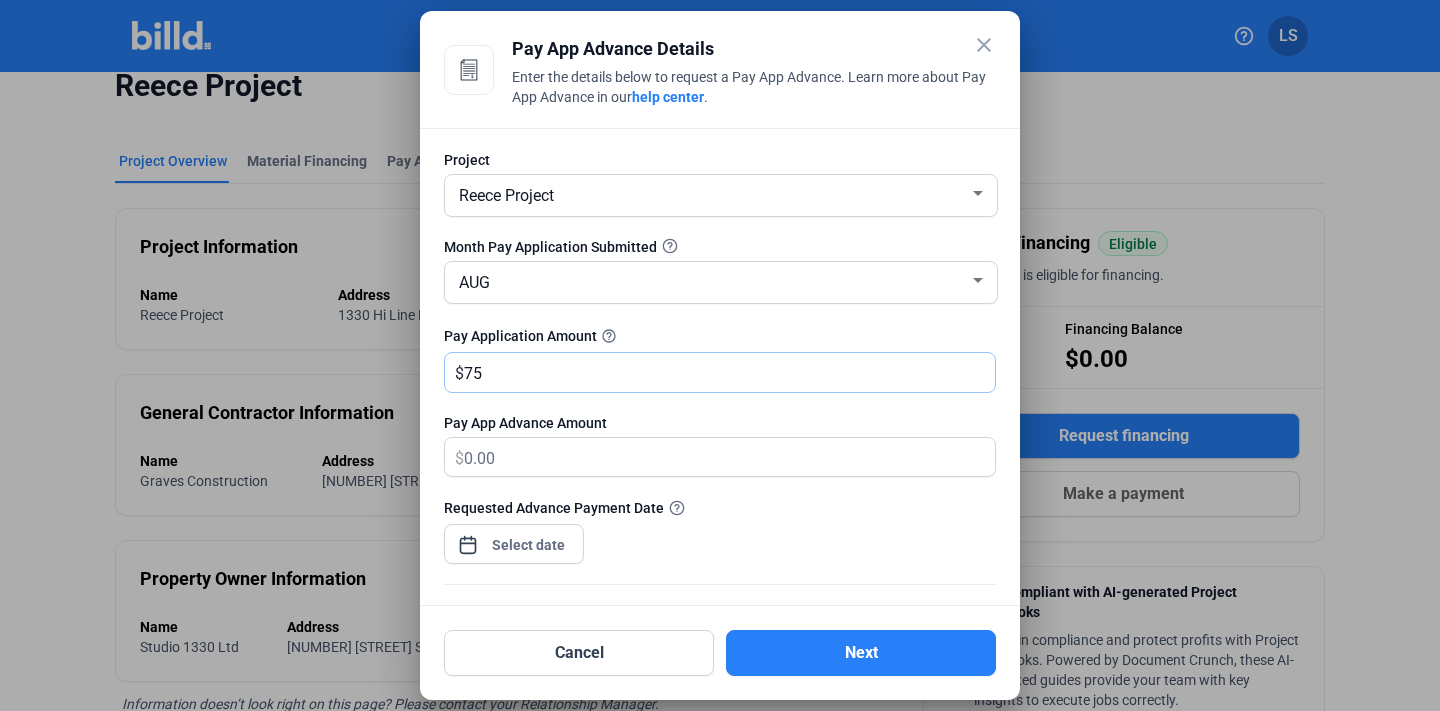 type on "7" 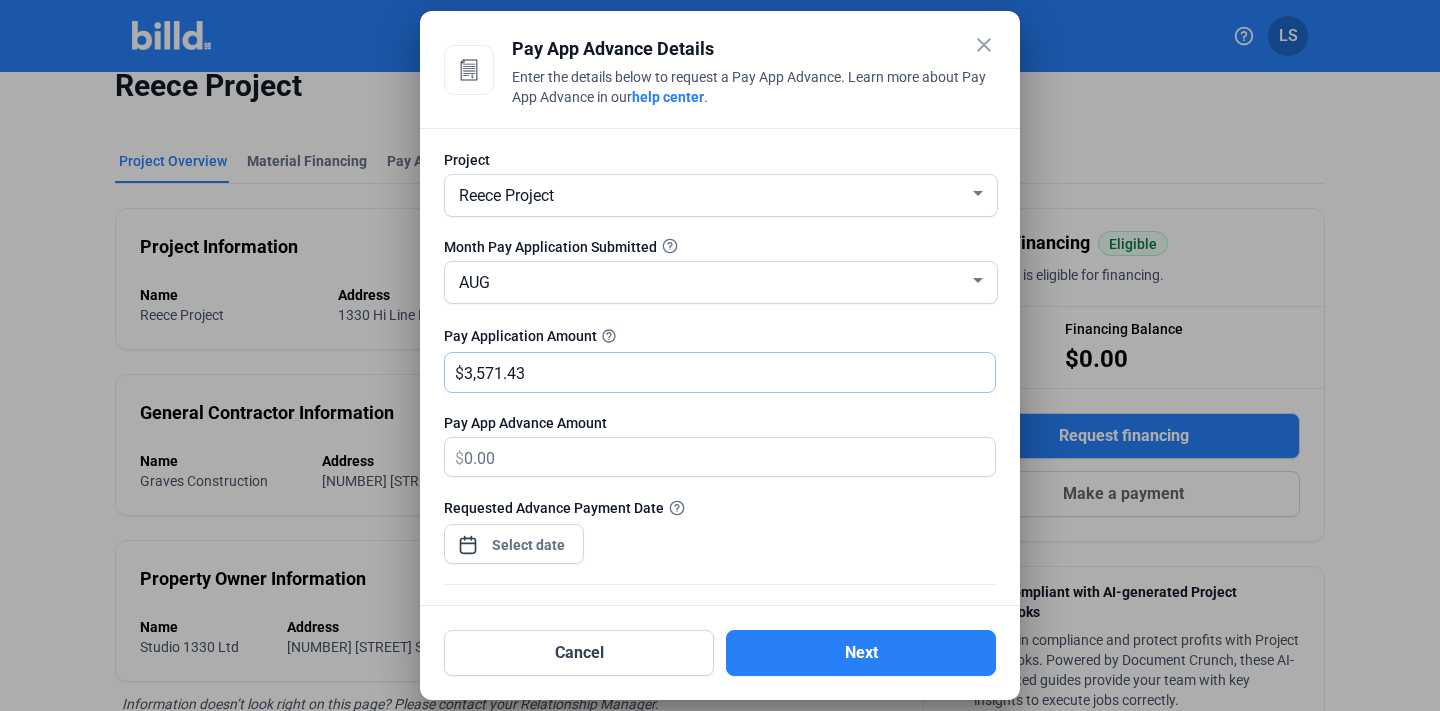 type on "3,571.43" 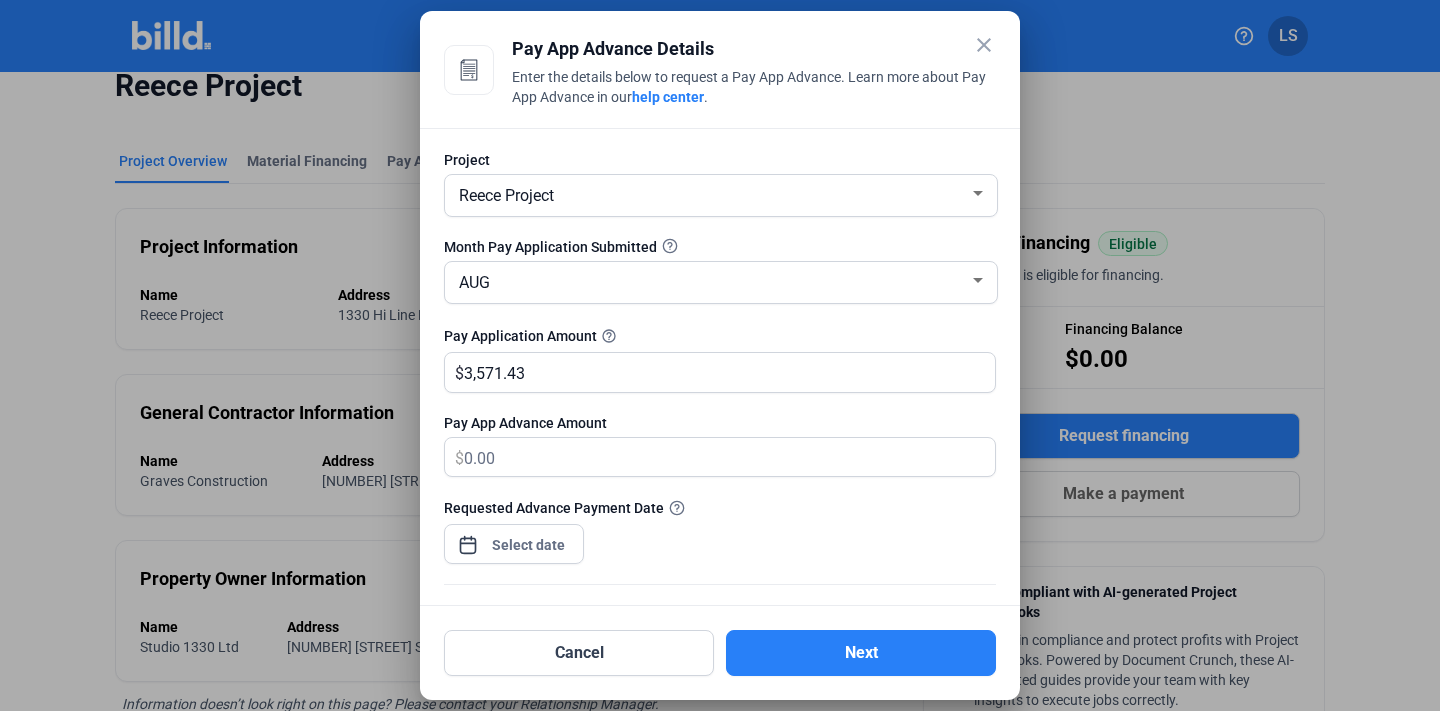 click 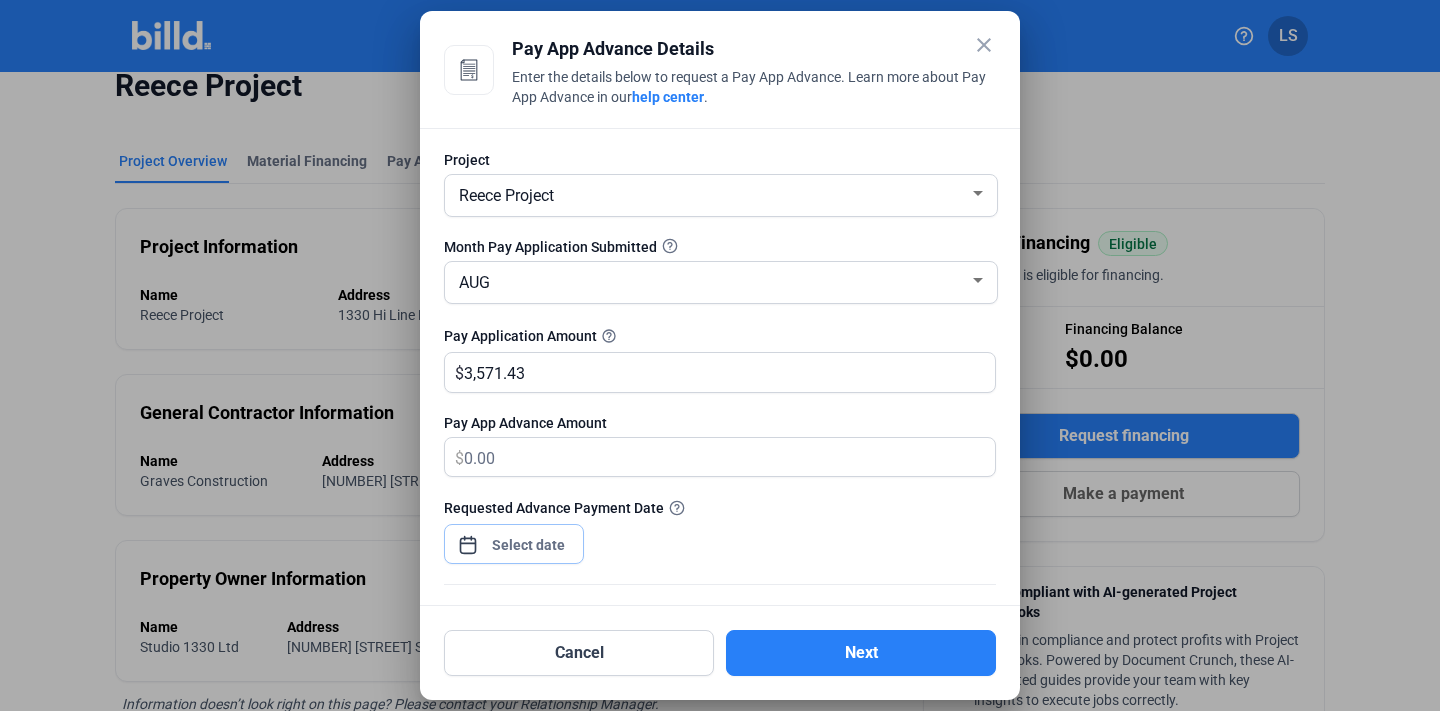 click on "Pay App Advance Details   Enter the details below to request a Pay App Advance. Learn more about Pay App Advance in our   help center .  Project  Reece Project  Month Pay Application Submitted  AUG  Pay Application Amount  help_outline $ 3,571.43  Pay App Advance Amount  $  Requested Advance Payment Date   Approved Pay Application   Upload a copy of your approved pay application.  Click to upload  Tap to upload or drag and drop  Up to 20 files, max size per file is 15MB  Important Reminder If you are paid by your GC via check, you must upload the check when submitting a payment to Billd. In order to remain in good standing, please do not deposit or cash the check.   Cancel   Next" at bounding box center (720, 355) 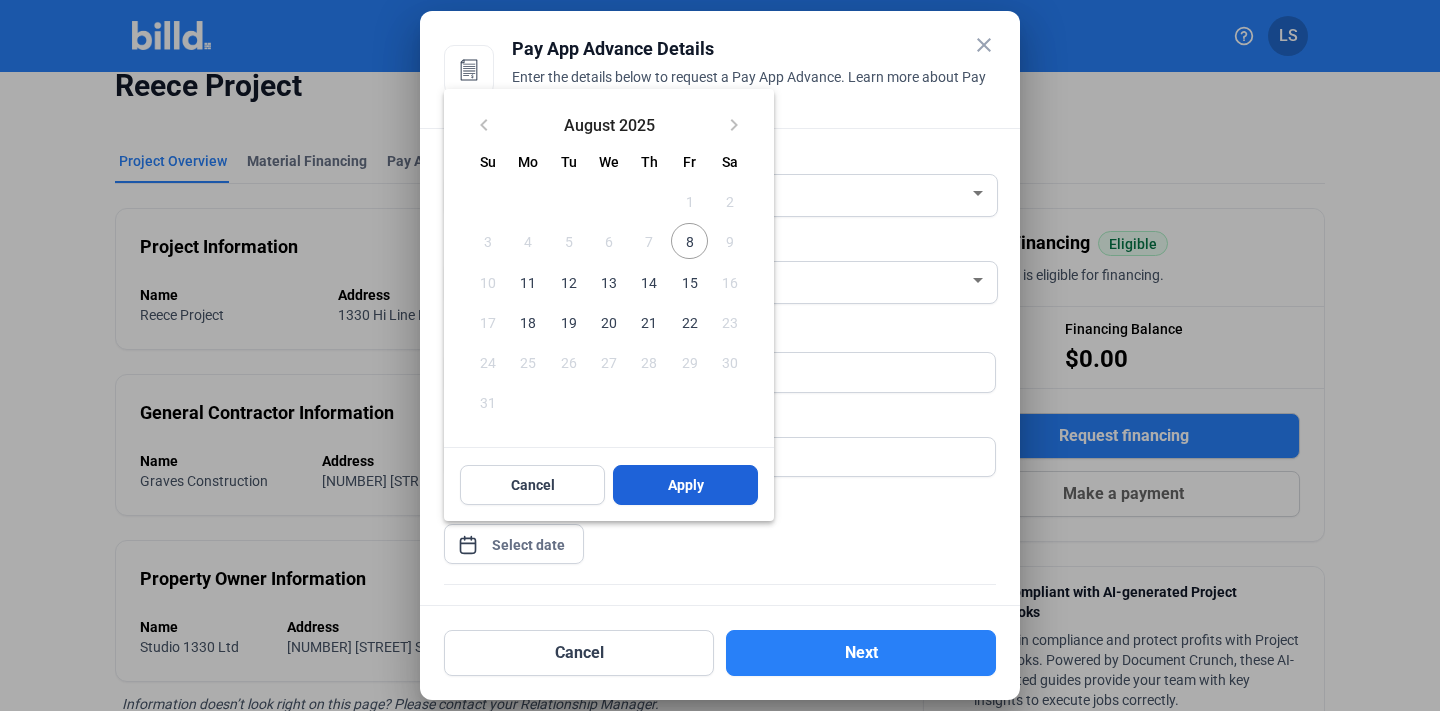 click on "Apply" at bounding box center [686, 485] 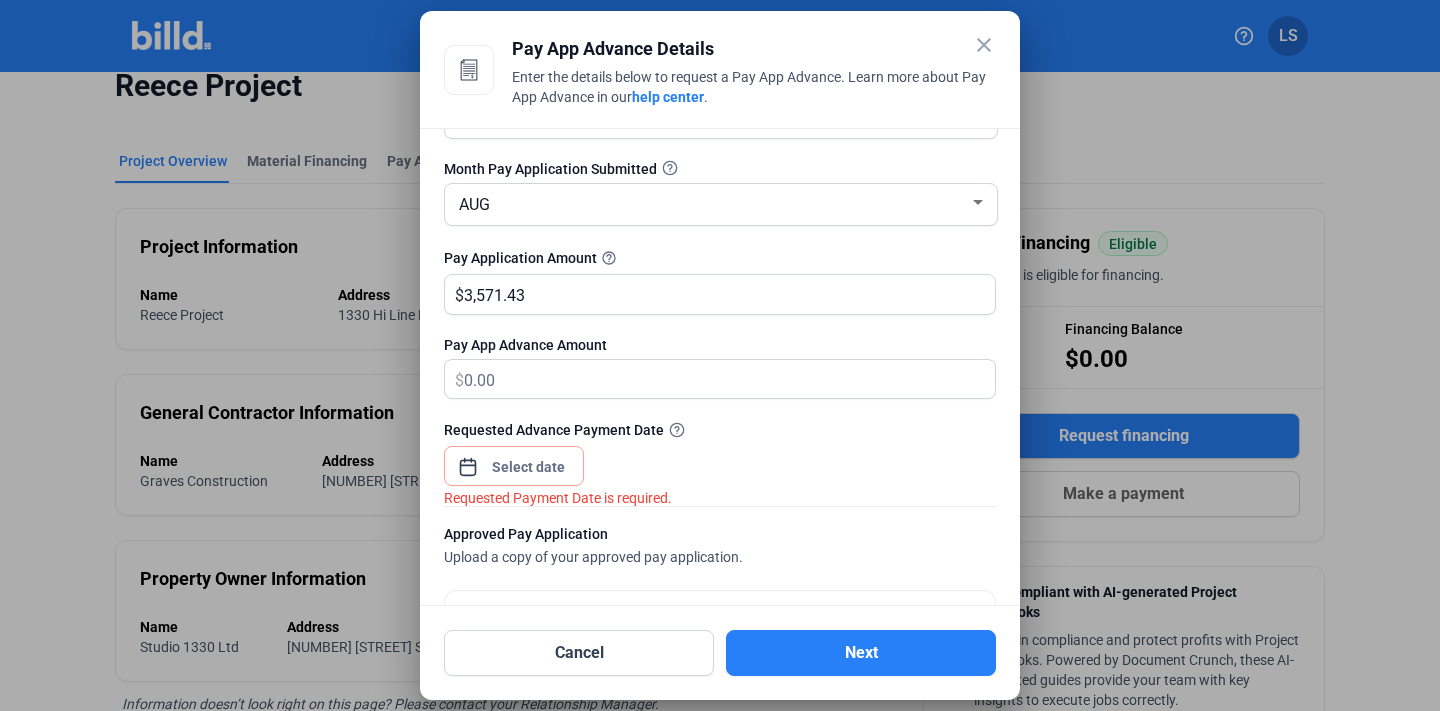 scroll, scrollTop: 79, scrollLeft: 0, axis: vertical 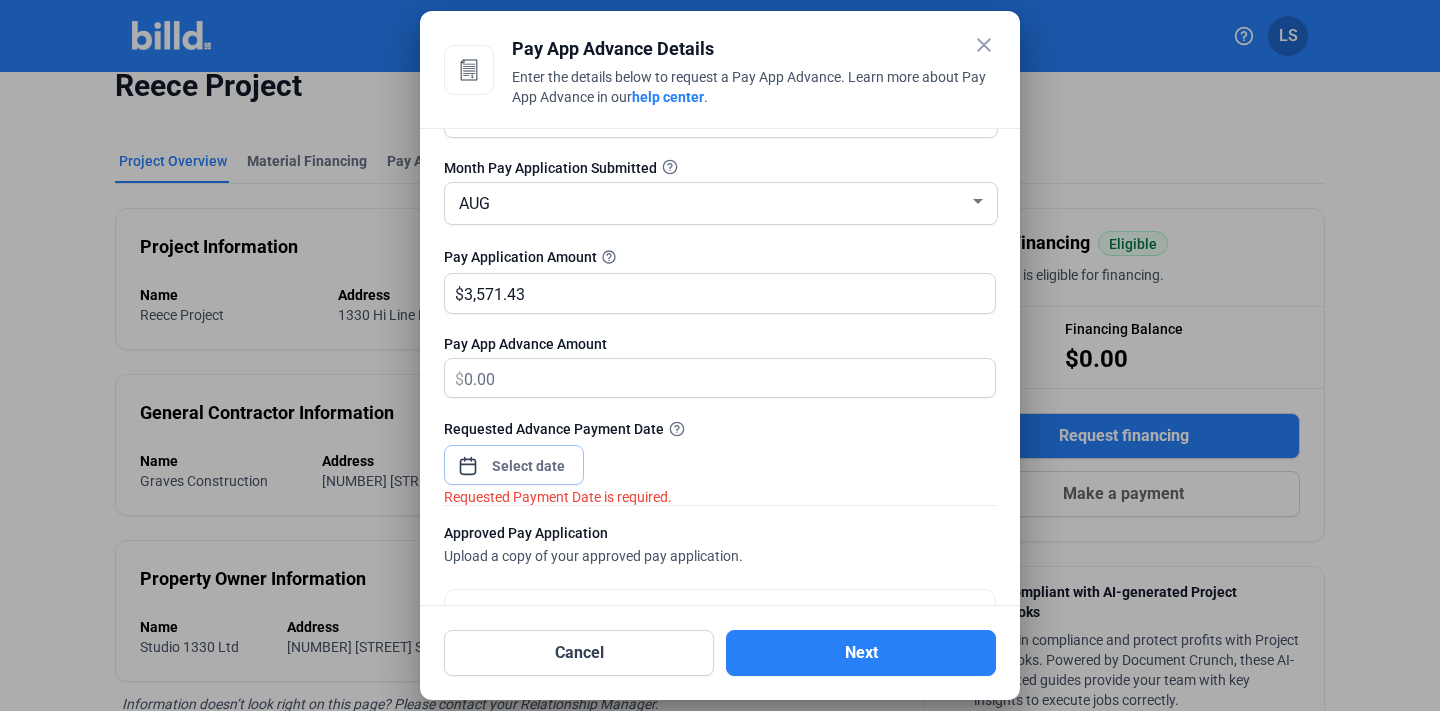 click on "Pay App Advance Details   Enter the details below to request a Pay App Advance. Learn more about Pay App Advance in our   help center .  Project  Reece Project  Month Pay Application Submitted  AUG  Pay Application Amount  help_outline $ 3,571.43  Pay App Advance Amount  $  Requested Advance Payment Date  Requested Payment Date is required.  Approved Pay Application   Upload a copy of your approved pay application.  Click to upload  Tap to upload or drag and drop  Up to 20 files, max size per file is 15MB  Important Reminder If you are paid by your GC via check, you must upload the check when submitting a payment to Billd. In order to remain in good standing, please do not deposit or cash the check.   Cancel   Next" at bounding box center (720, 355) 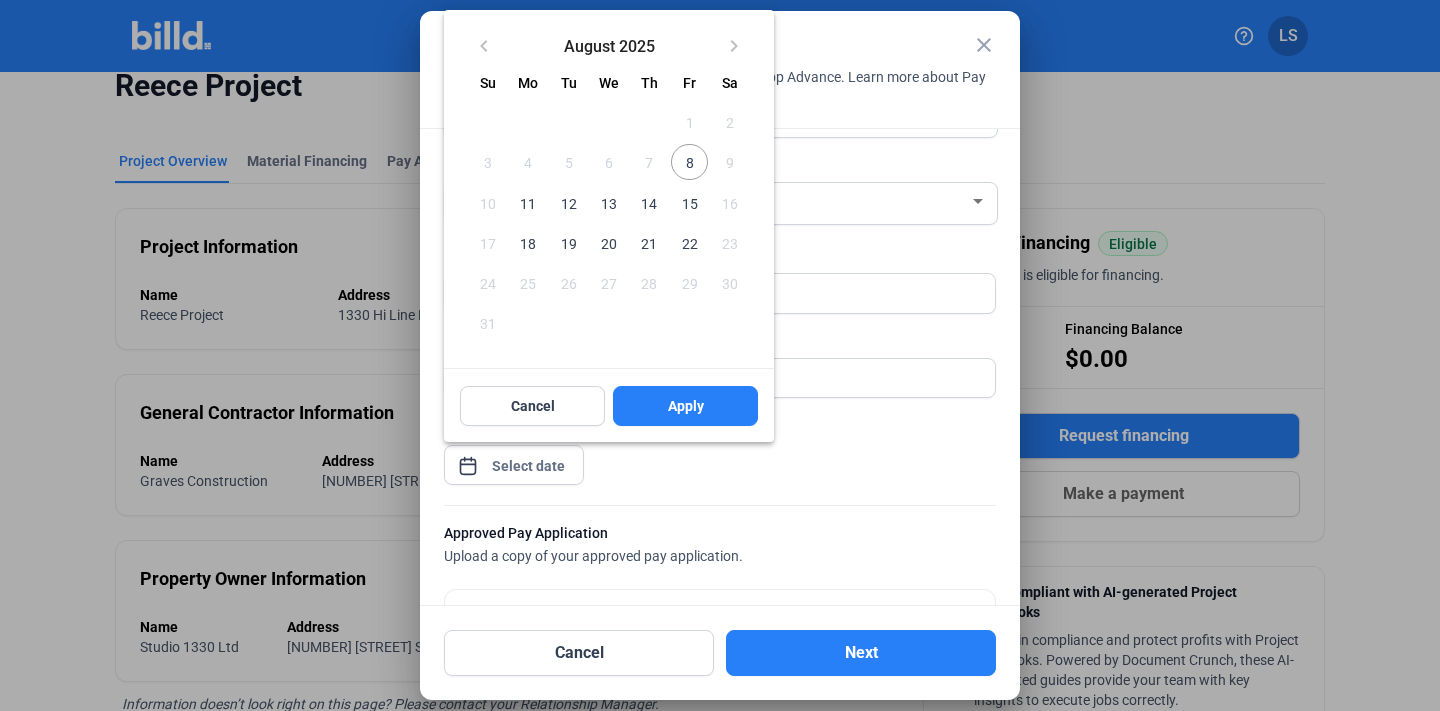 click on "11" at bounding box center [528, 202] 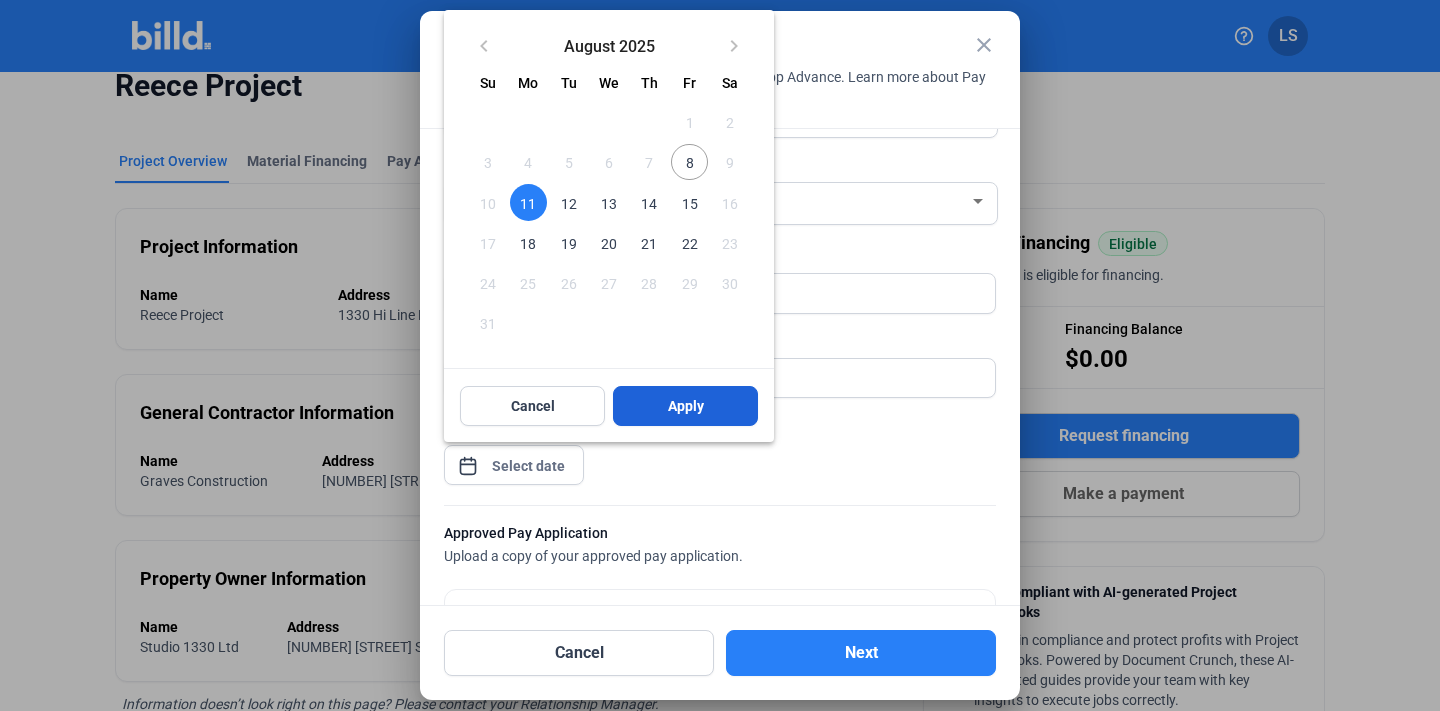 click on "Apply" at bounding box center (686, 406) 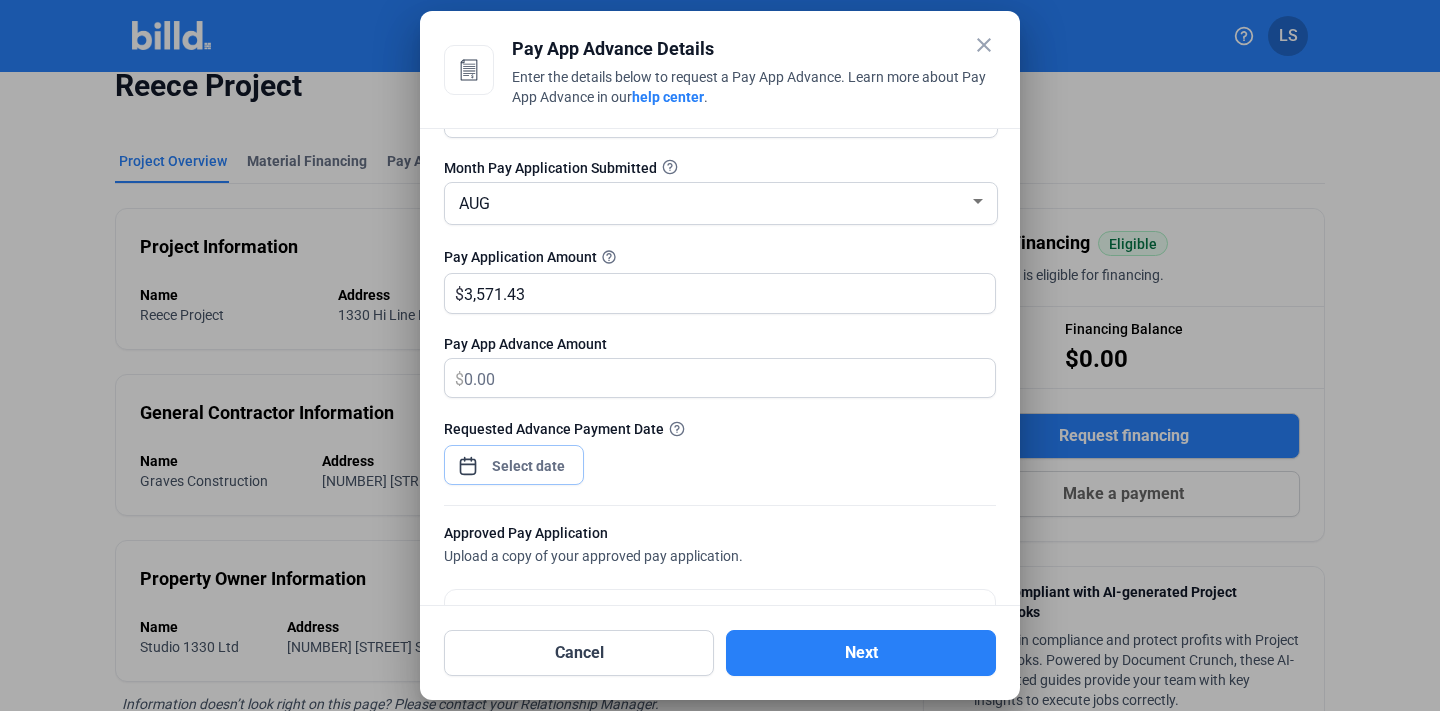 scroll, scrollTop: 338, scrollLeft: 0, axis: vertical 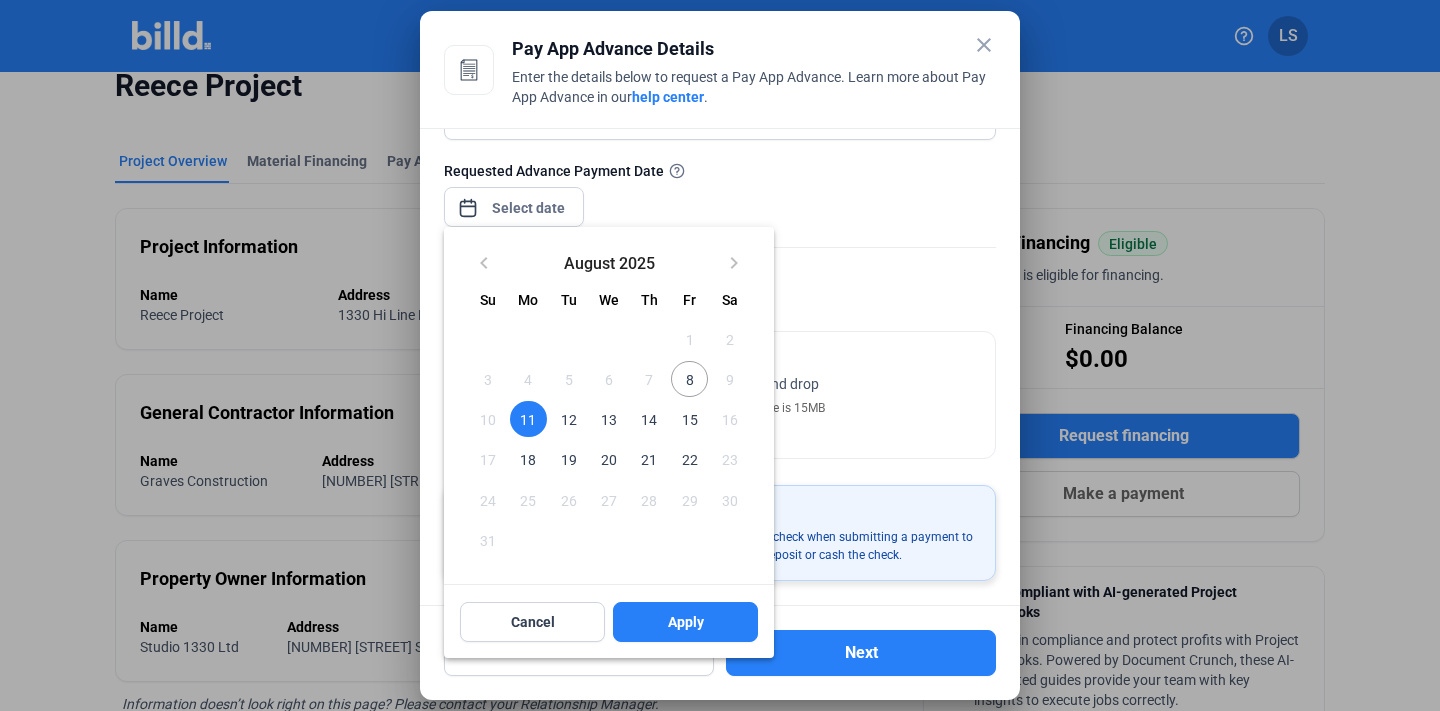 click on "11" at bounding box center (528, 419) 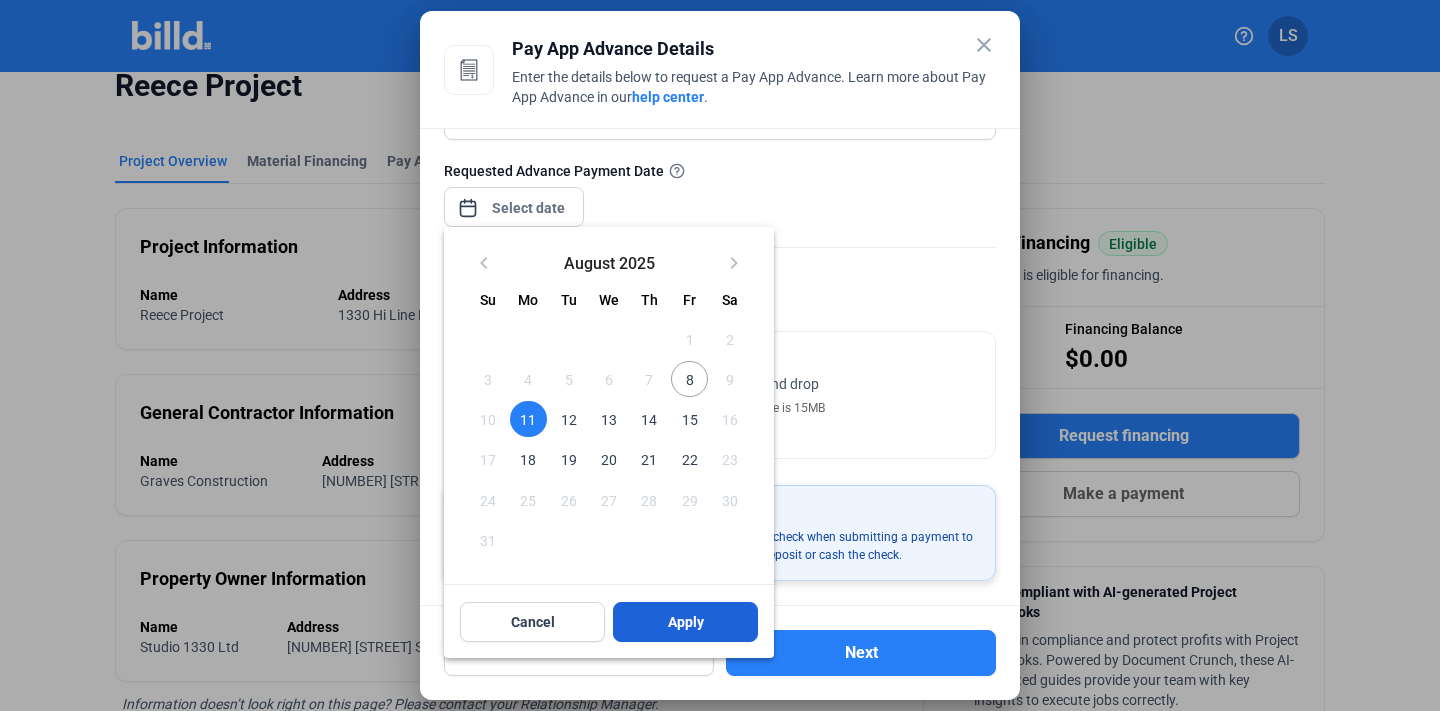 click on "Apply" at bounding box center [686, 622] 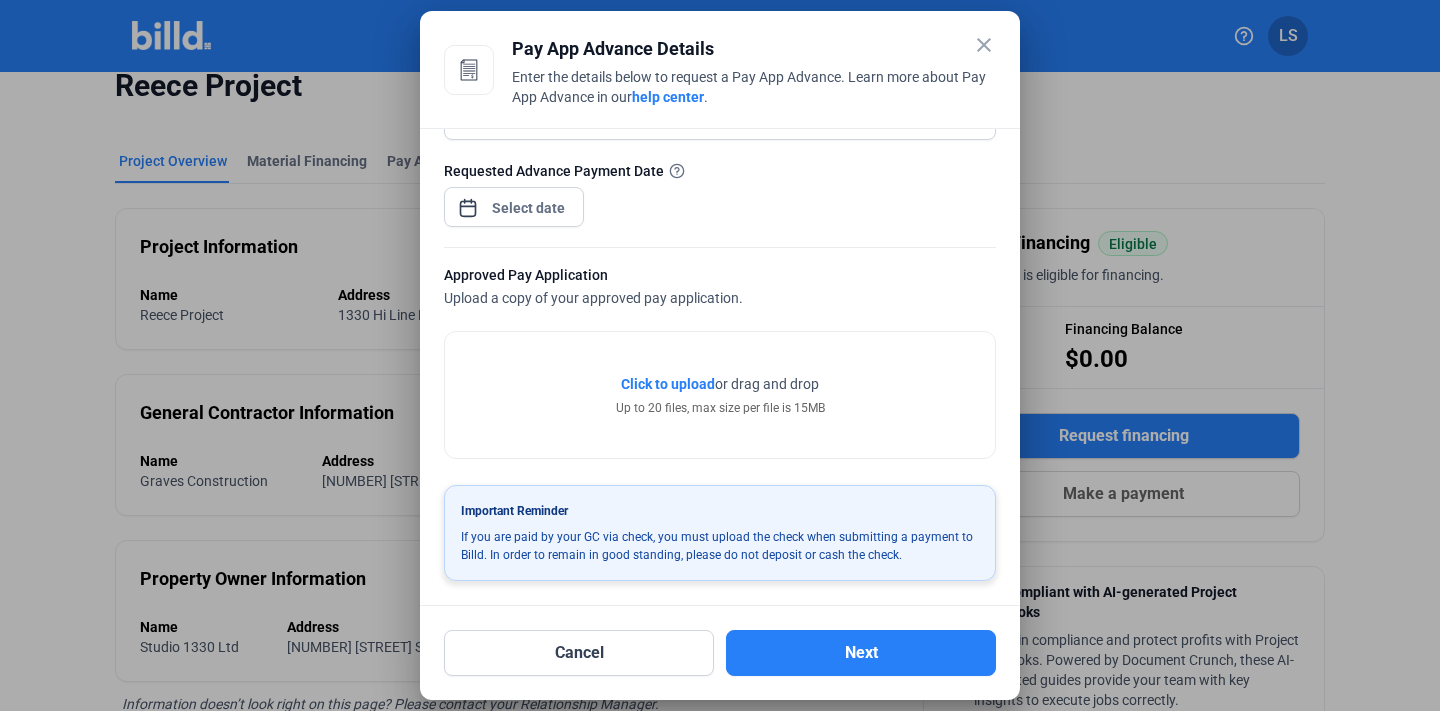 click on "Up to 20 files, max size per file is 15MB" 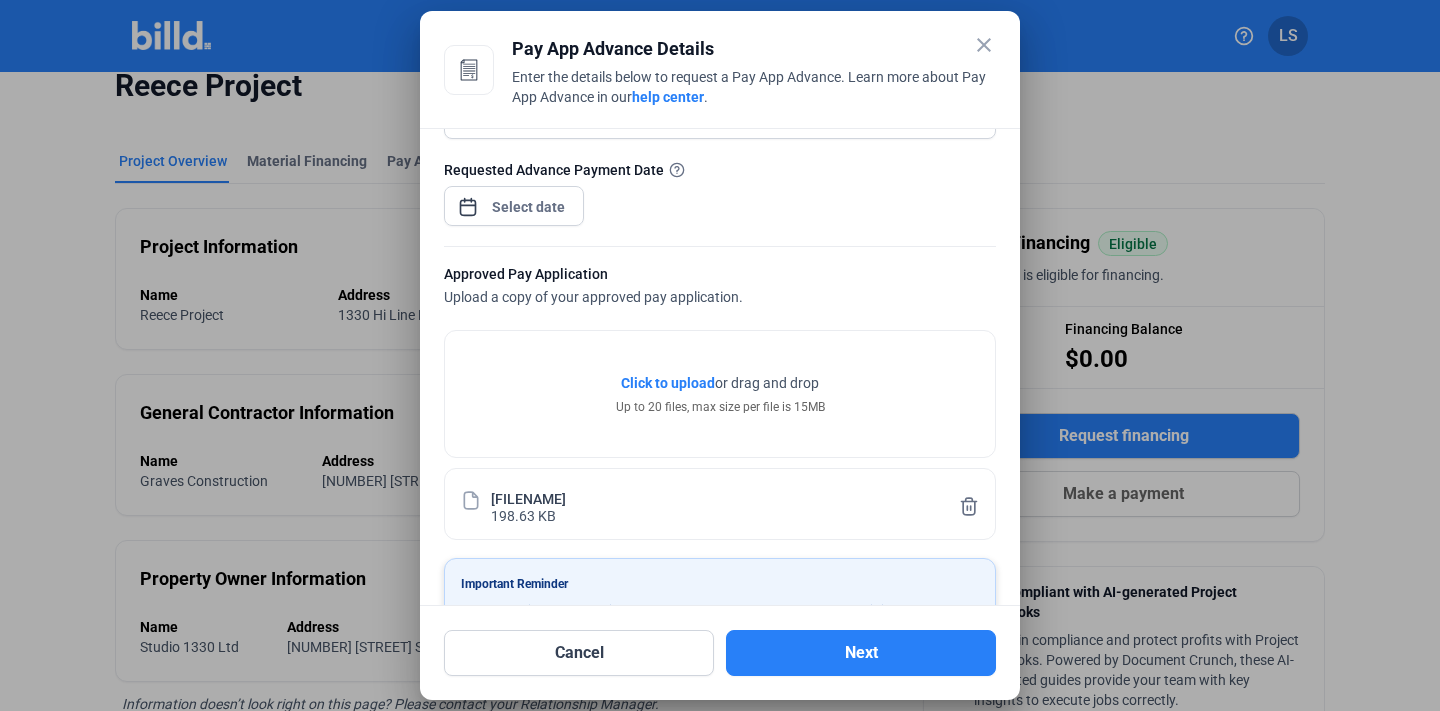 scroll, scrollTop: 412, scrollLeft: 0, axis: vertical 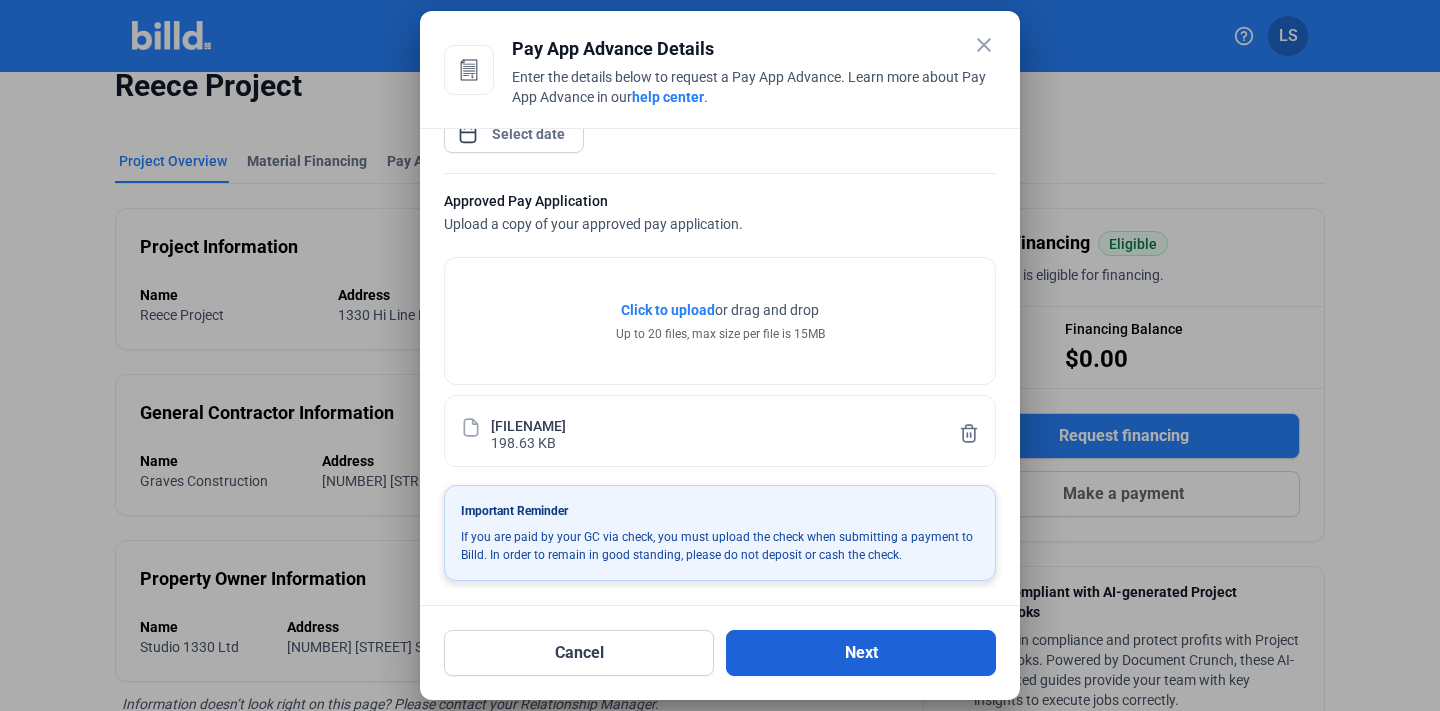 click on "Next" at bounding box center [861, 653] 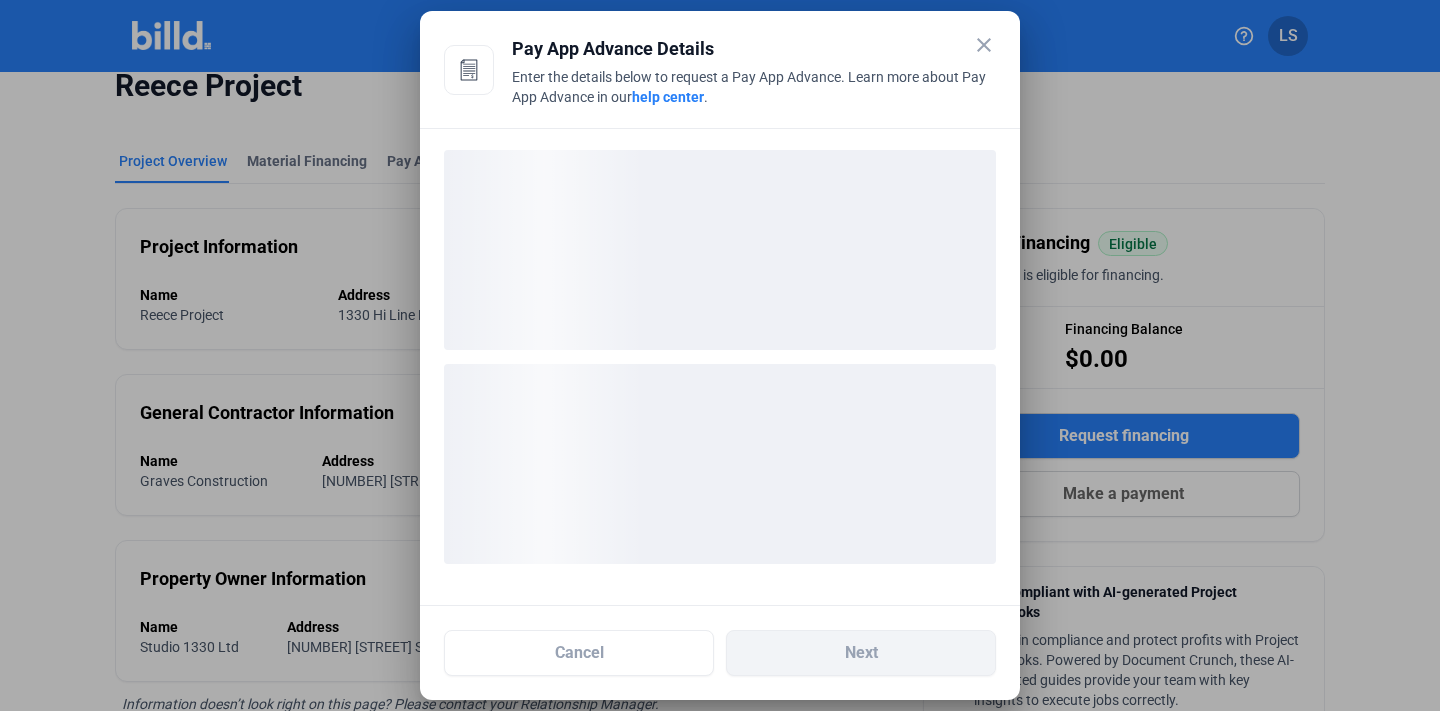 scroll, scrollTop: 0, scrollLeft: 0, axis: both 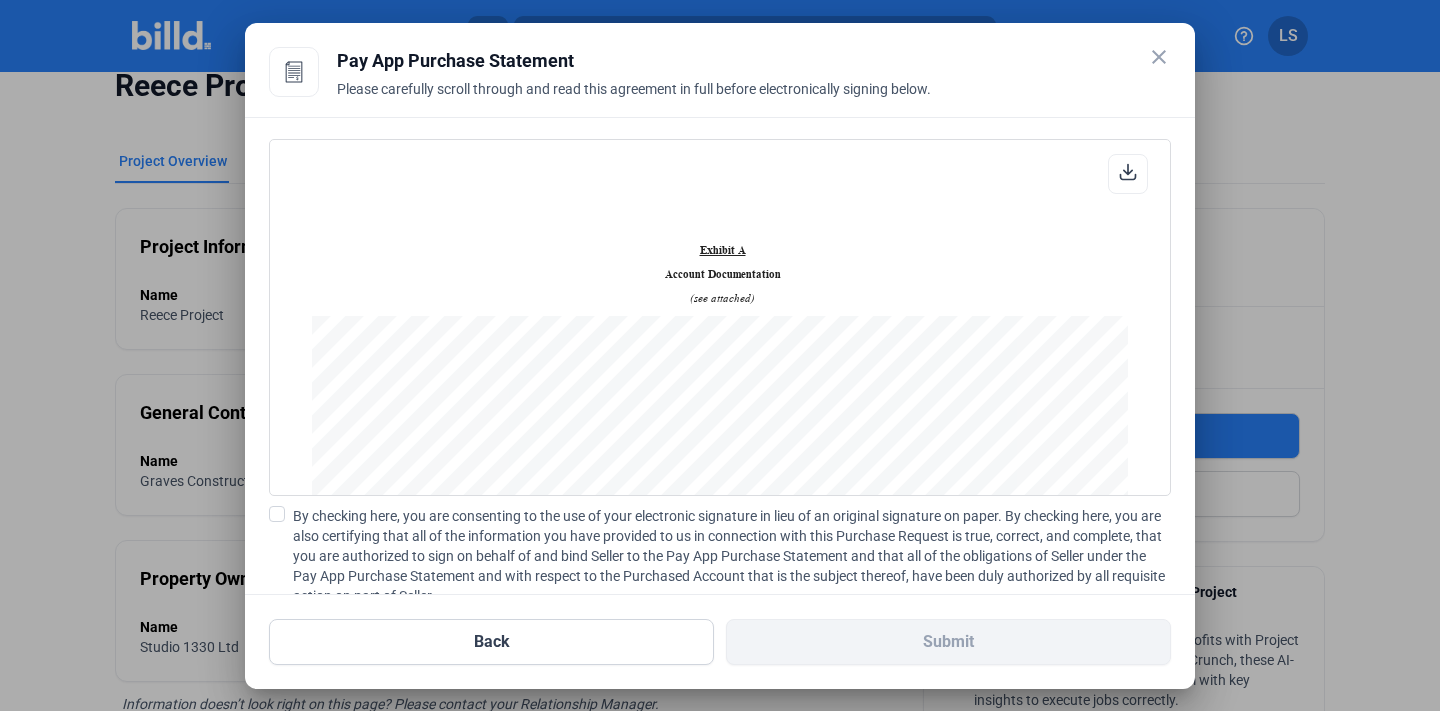 click at bounding box center (277, 514) 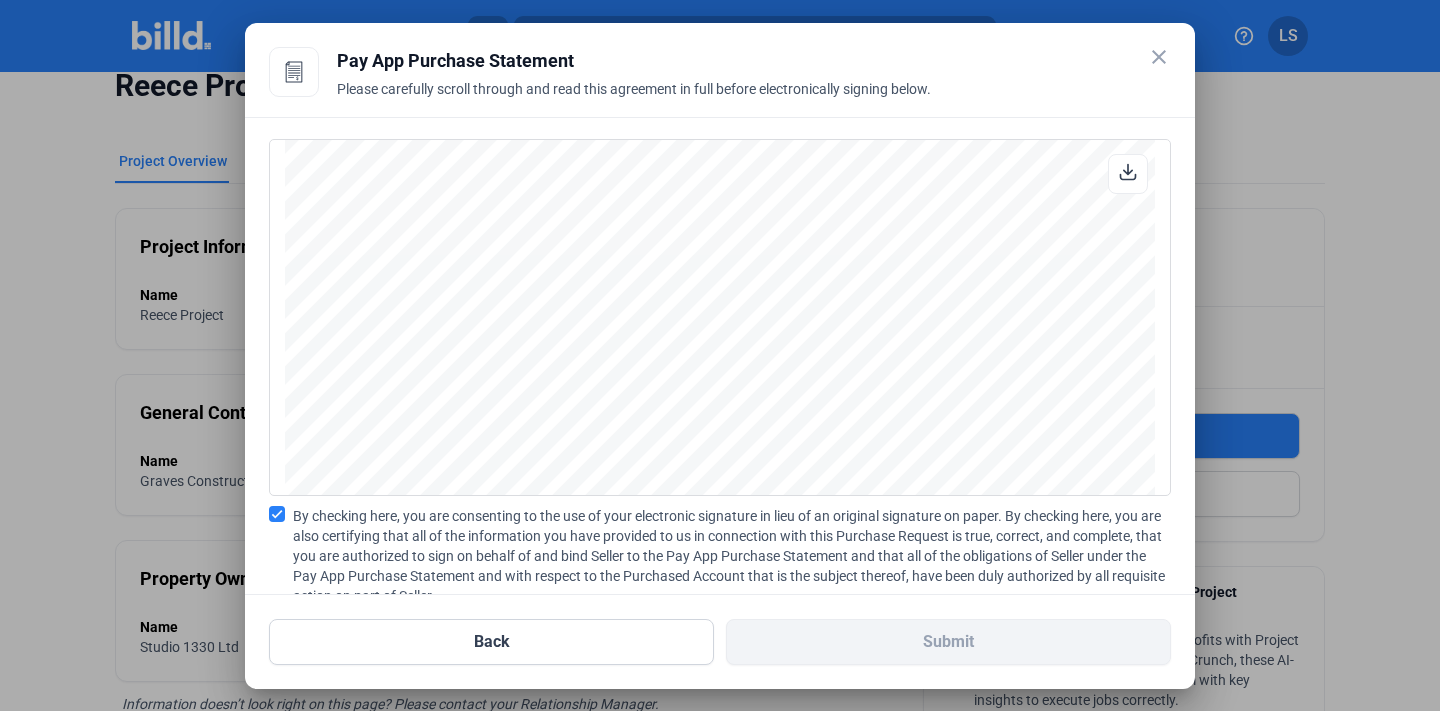 scroll, scrollTop: 3293, scrollLeft: 0, axis: vertical 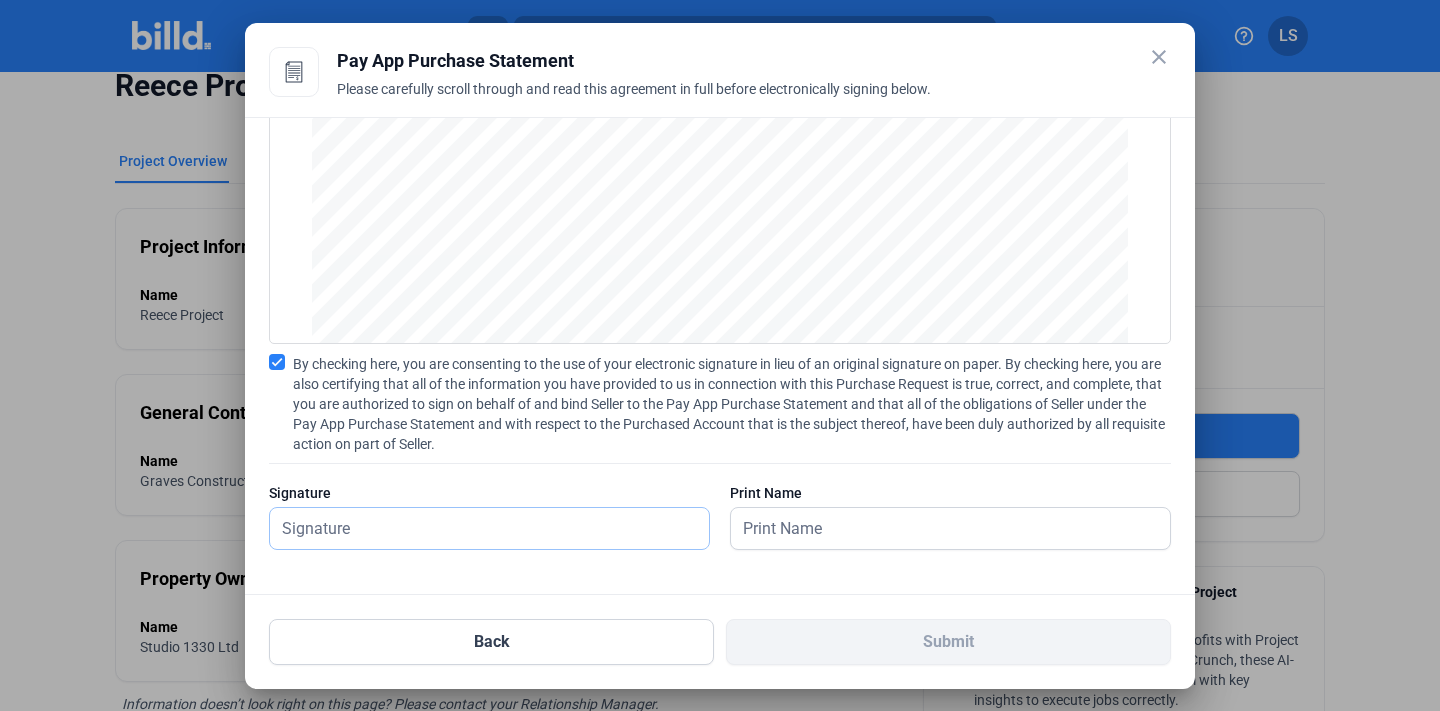 click at bounding box center (478, 528) 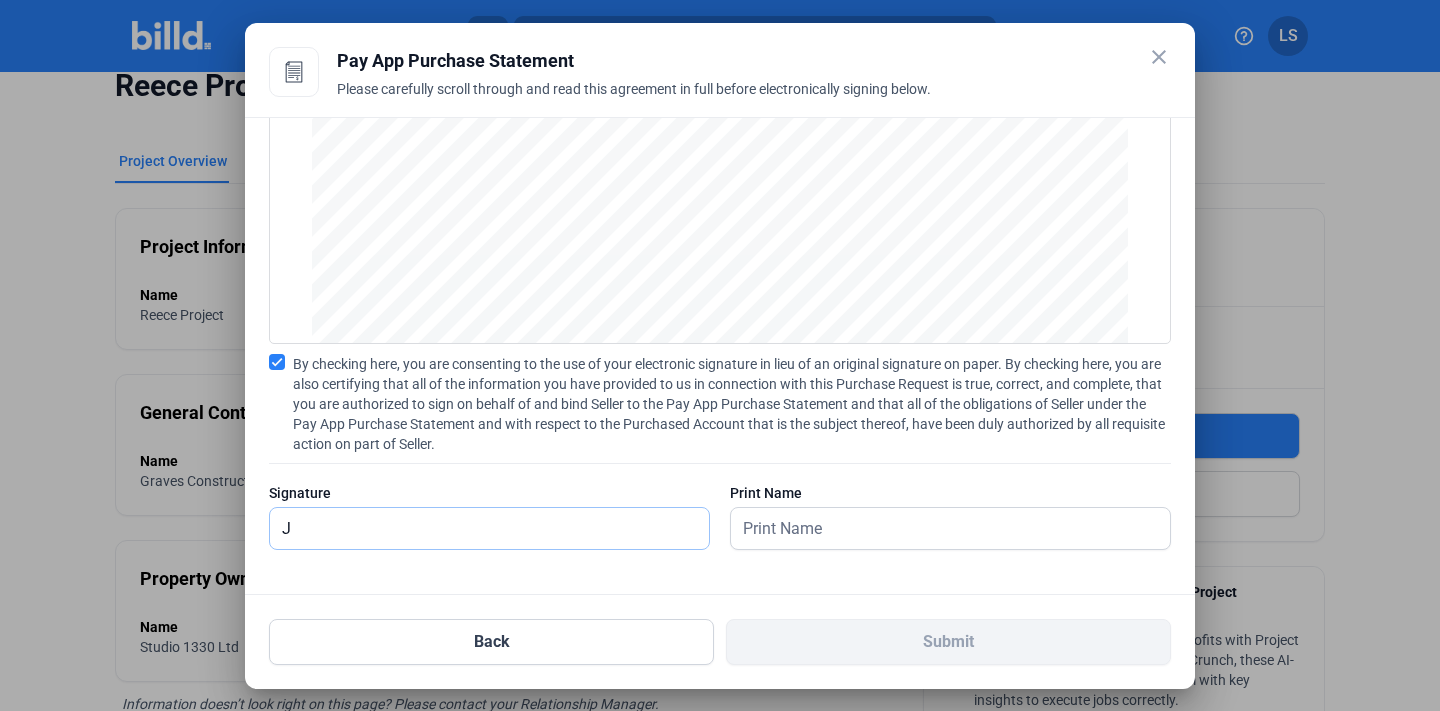scroll, scrollTop: 6329, scrollLeft: 0, axis: vertical 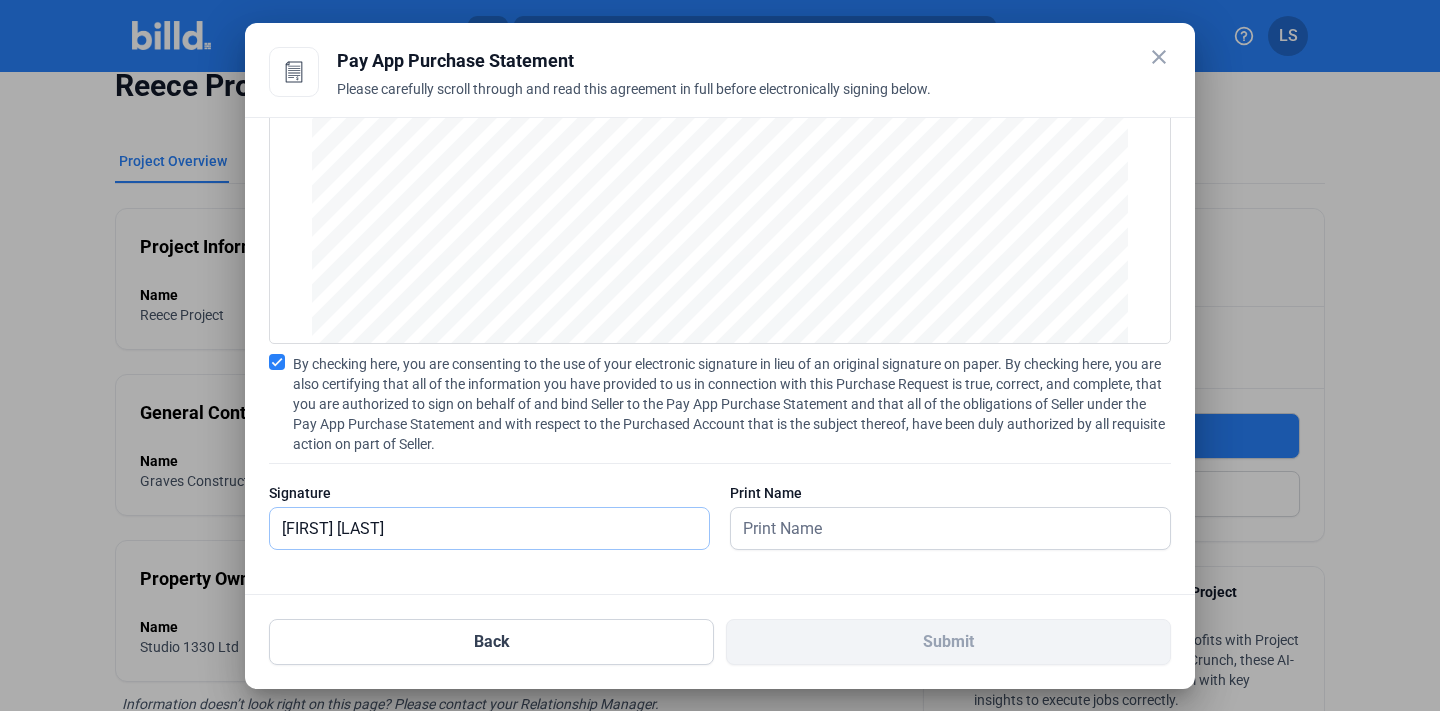 type on "[FIRST] [LAST]" 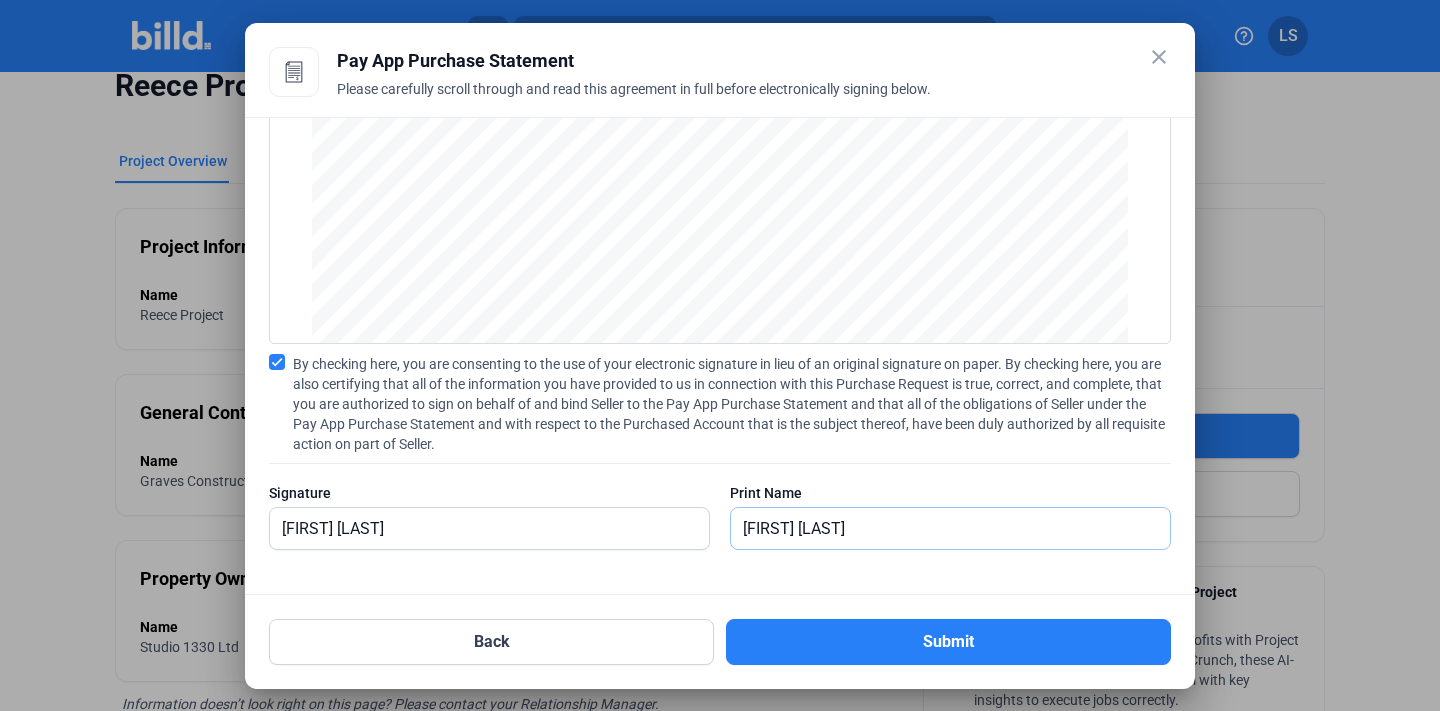 type on "[FIRST] [LAST]" 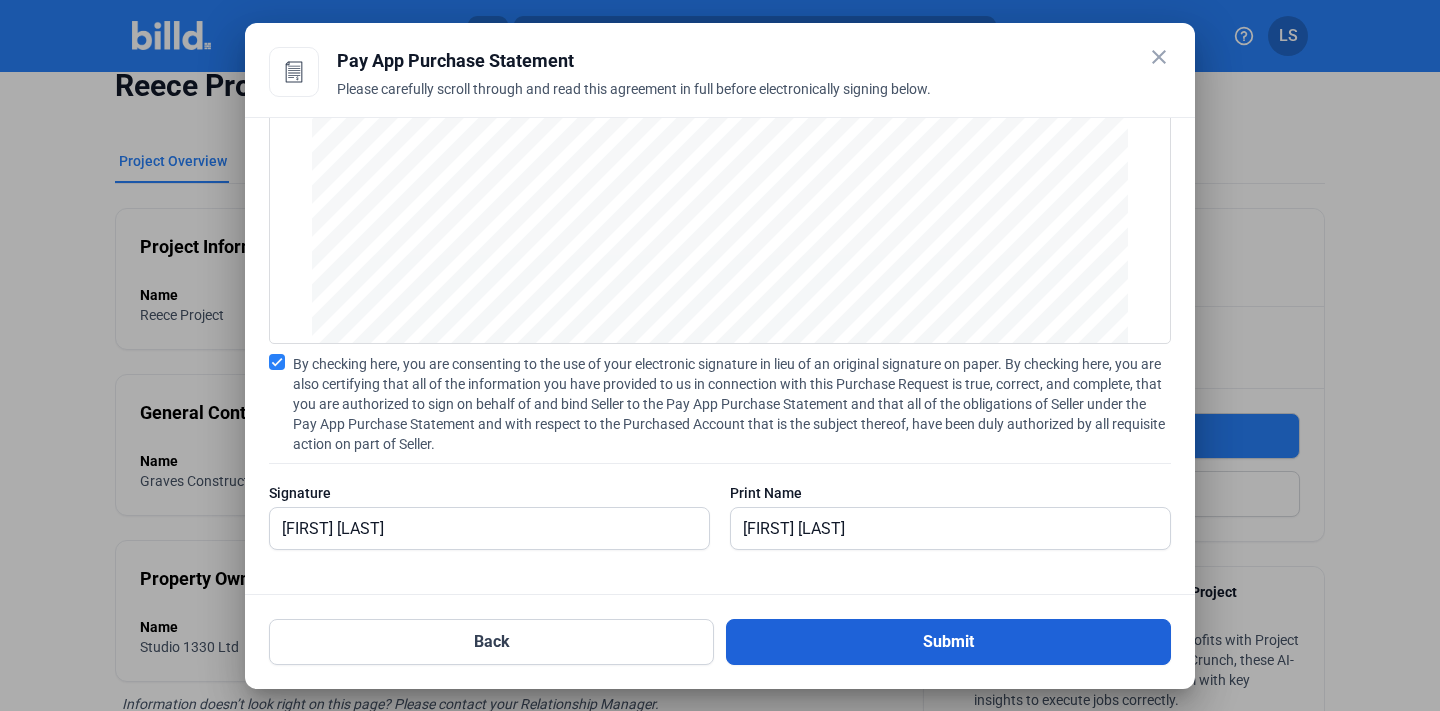 click on "Submit" at bounding box center (948, 642) 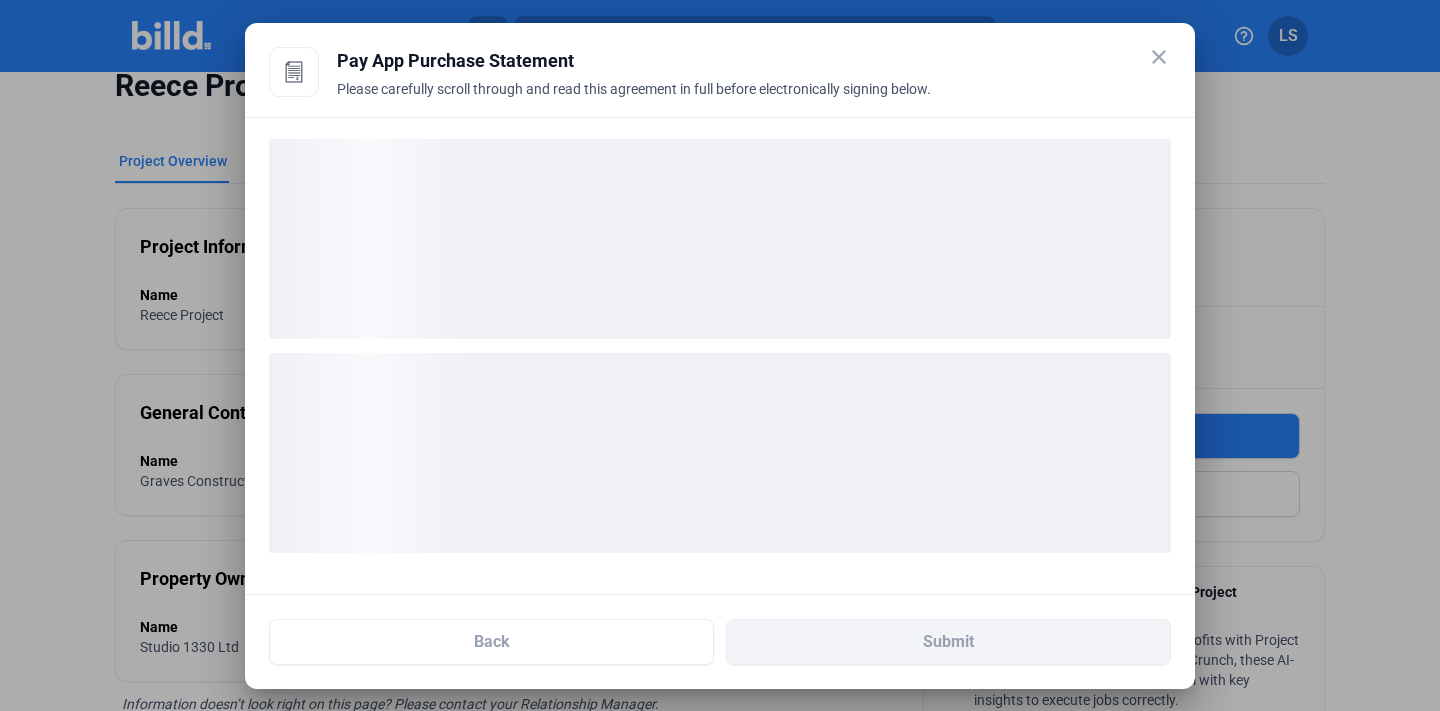 scroll, scrollTop: 0, scrollLeft: 0, axis: both 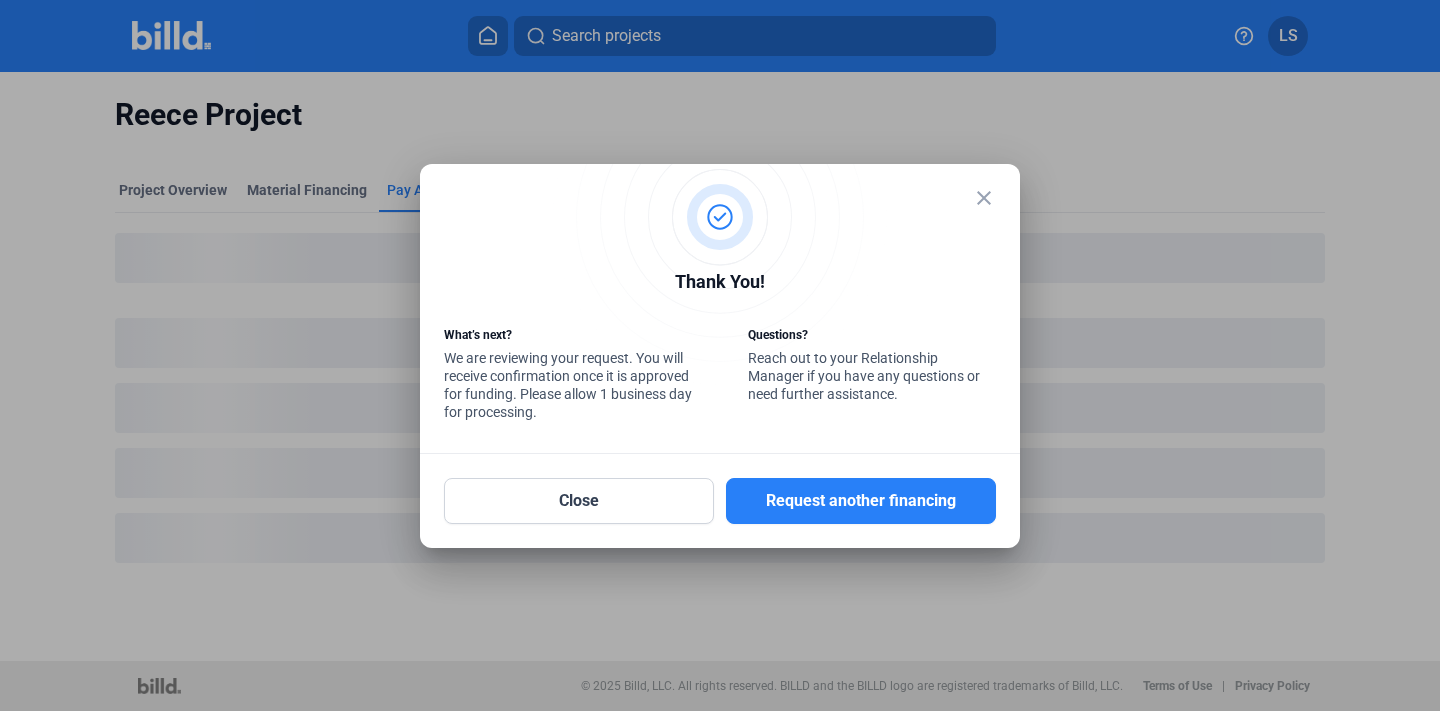 click on "close" at bounding box center [984, 198] 